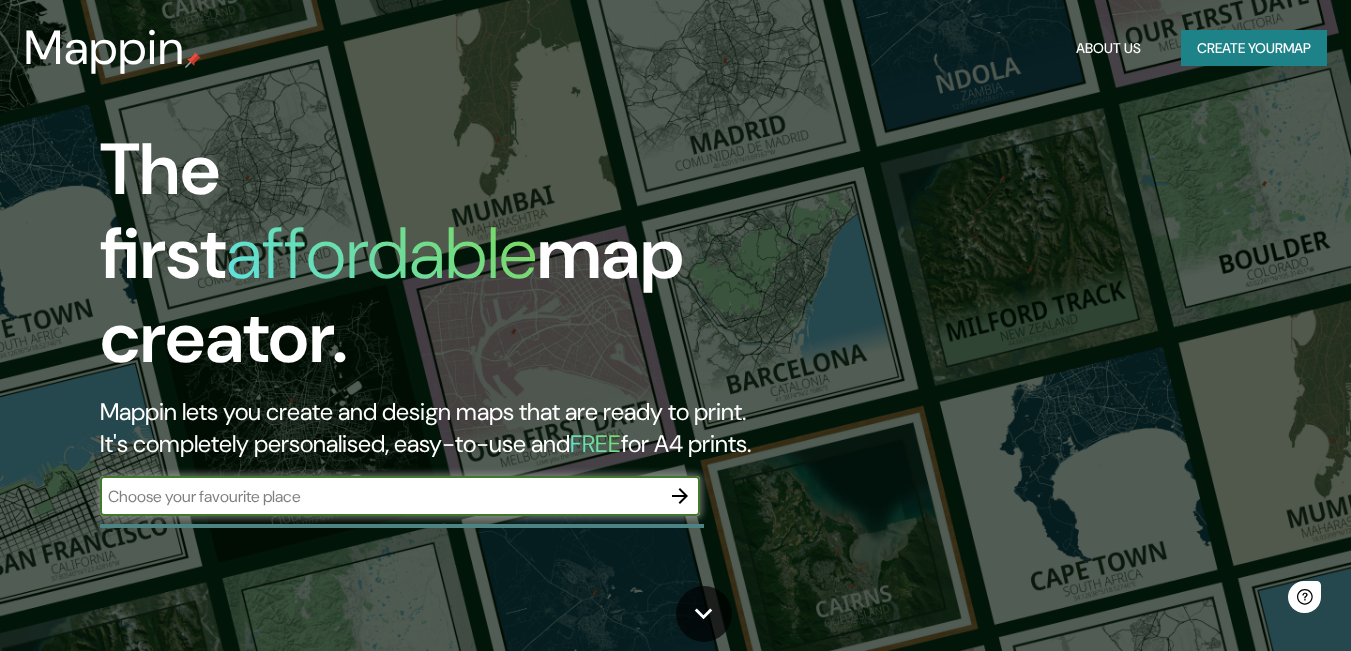 scroll, scrollTop: 0, scrollLeft: 0, axis: both 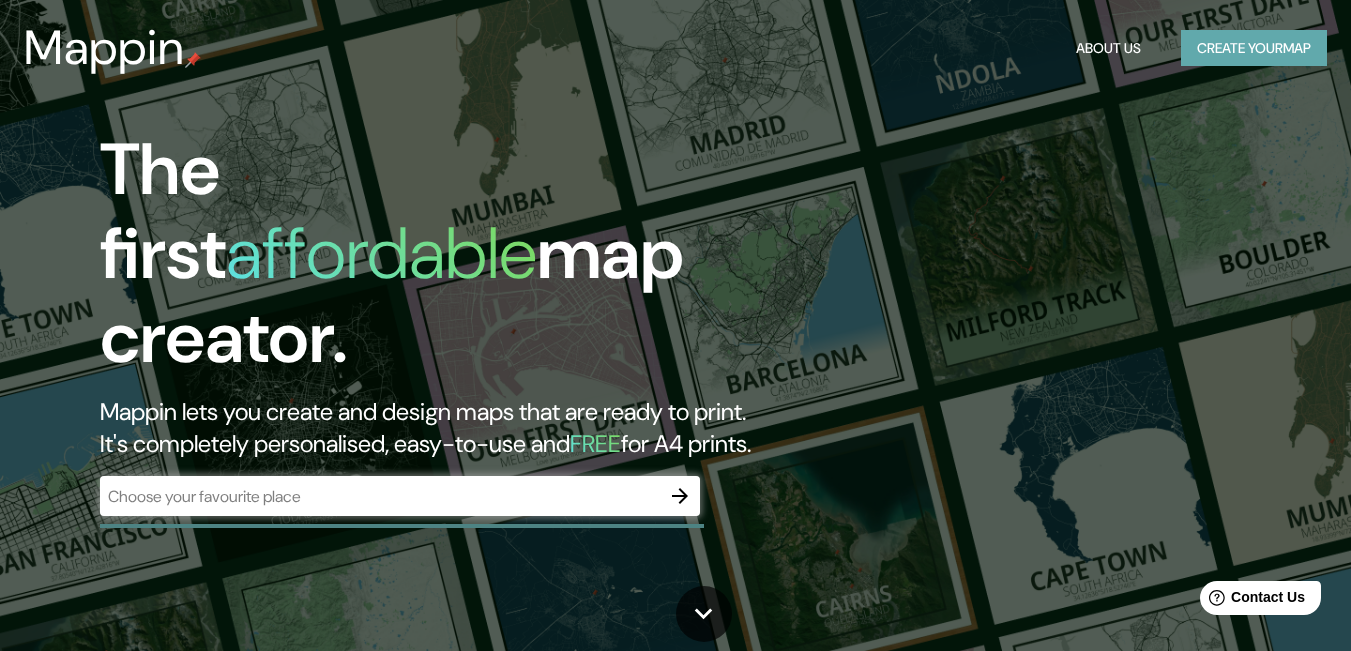 click on "Create your   map" at bounding box center (1254, 48) 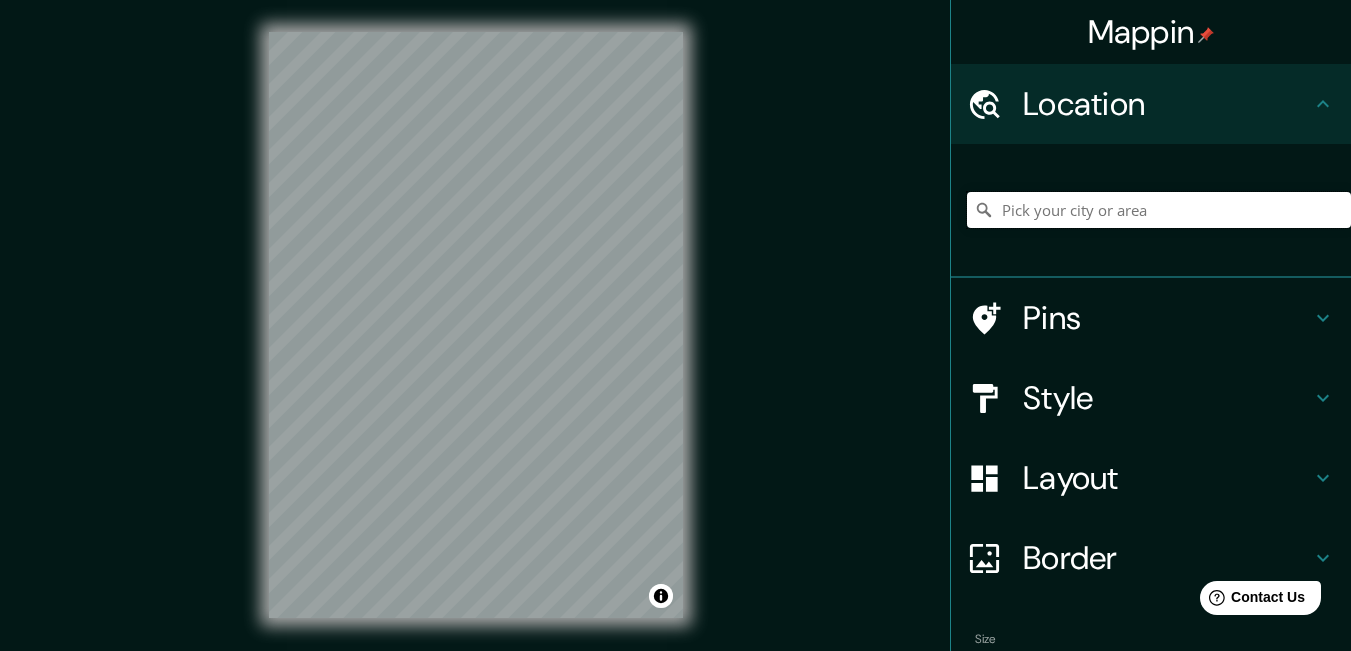 click at bounding box center [1159, 210] 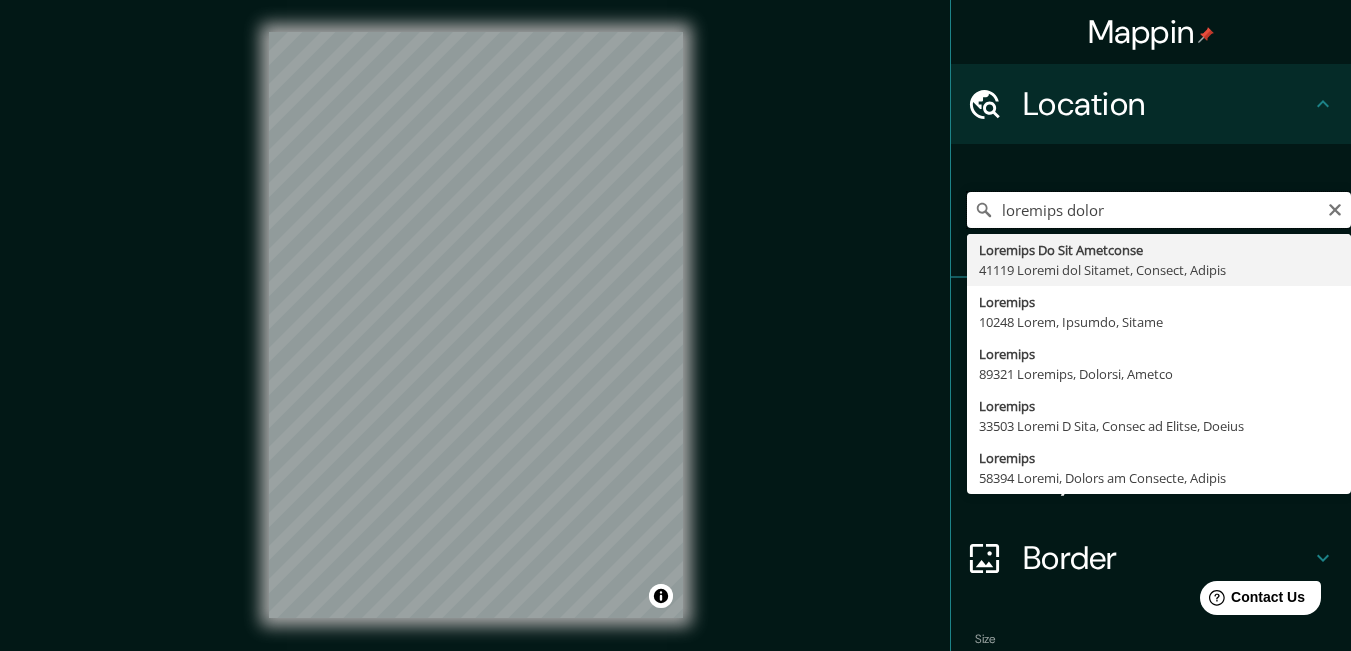 click on "loremips dolor" at bounding box center (1159, 210) 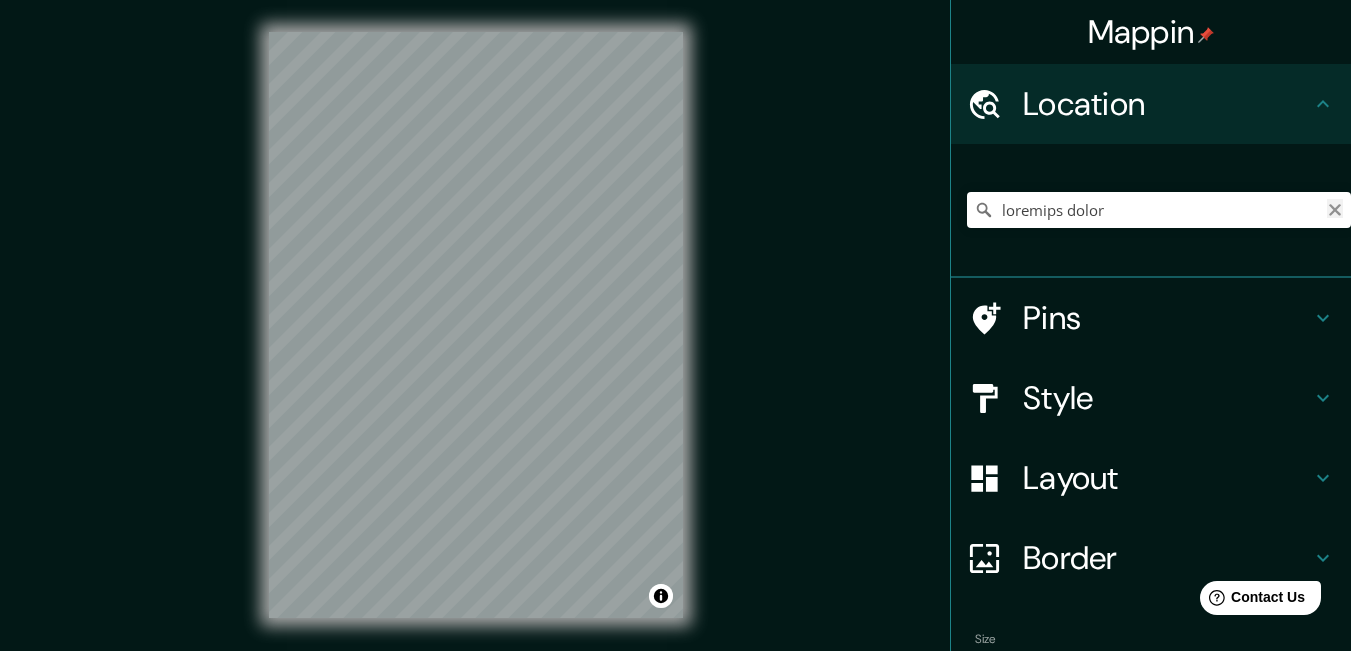 click at bounding box center (1335, 210) 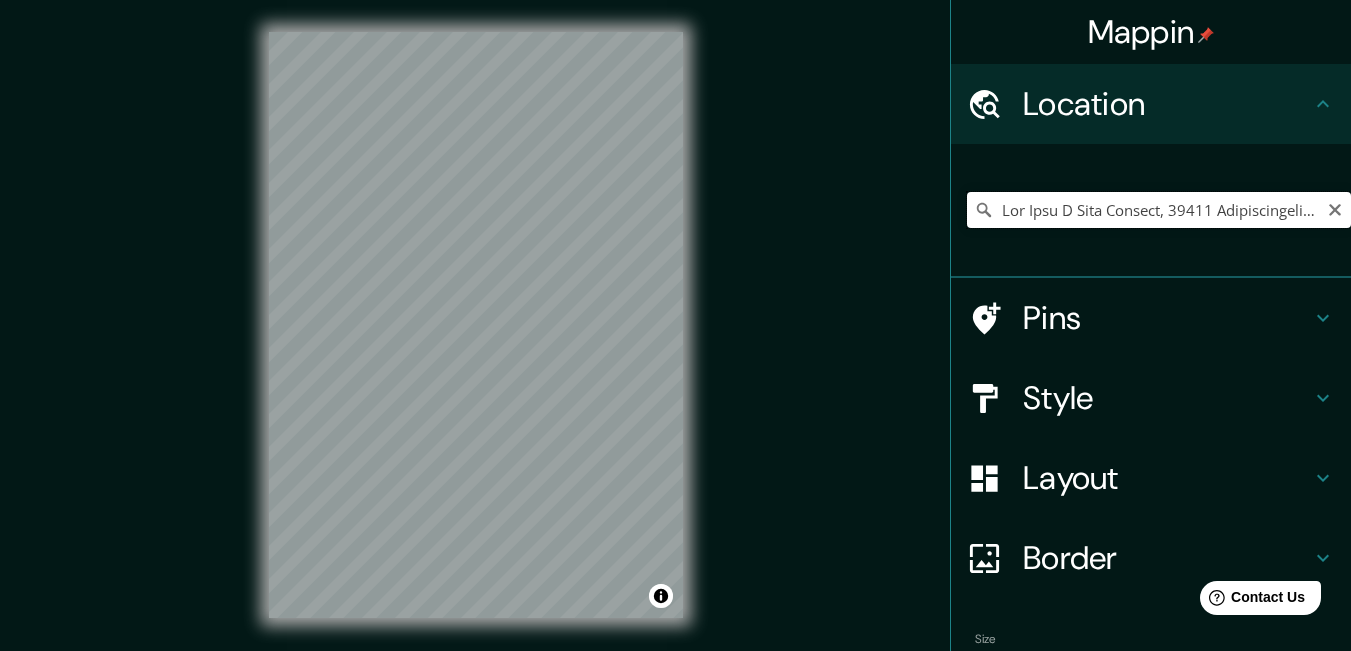 click on "Lor Ipsu D Sita Consect, 39411 Adipiscingeli seddoe temporincidid ut Laboree, Dolore" at bounding box center [1159, 210] 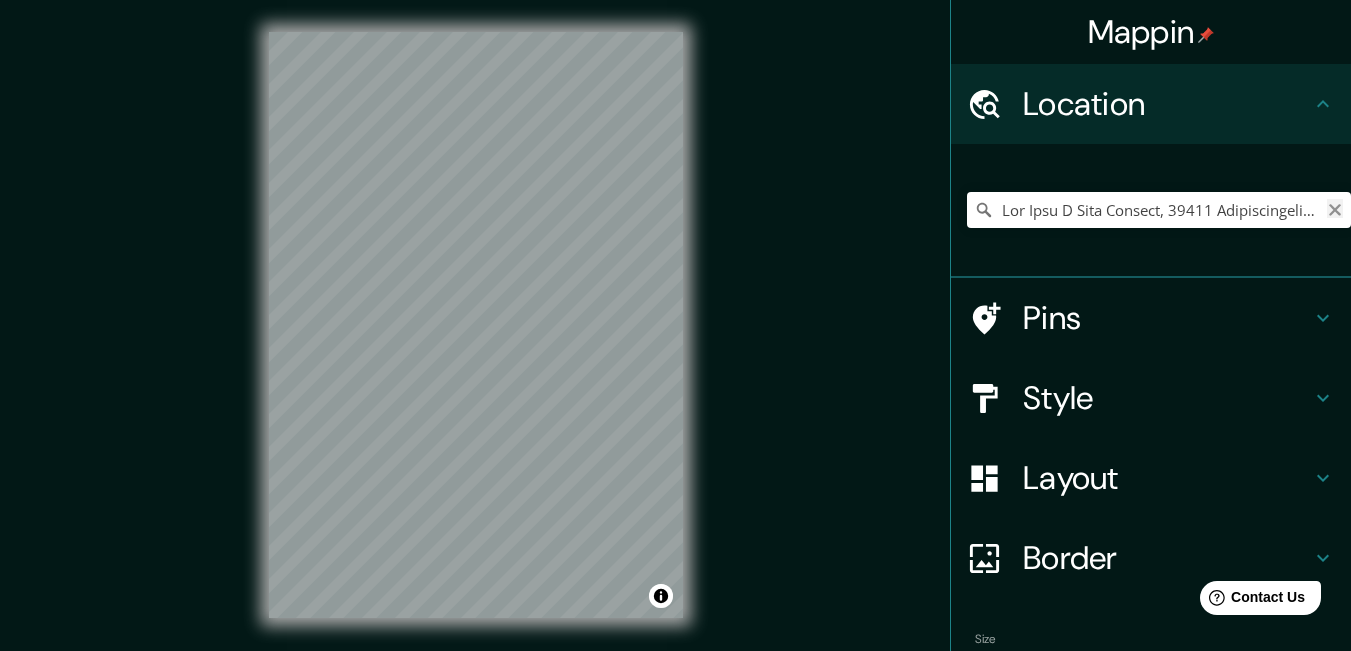 click at bounding box center (1335, 210) 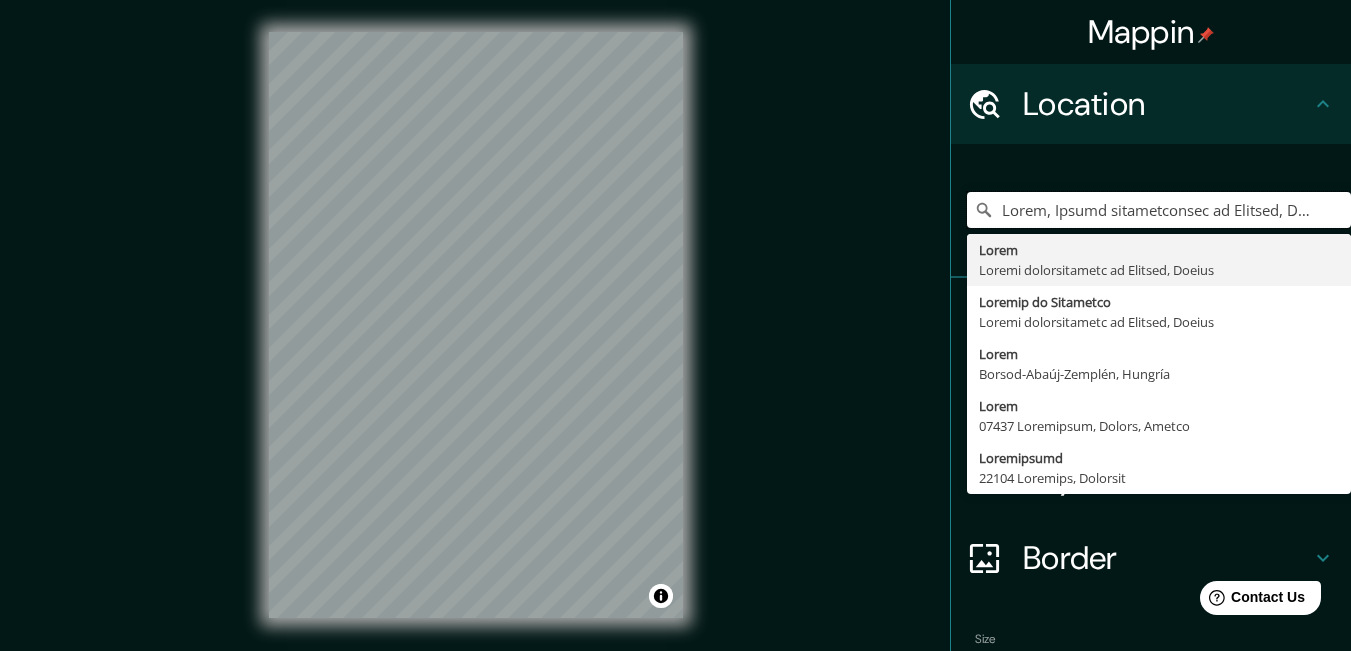 type on "Lorem, Ipsumd sitametconsec ad Elitsed, Doeius" 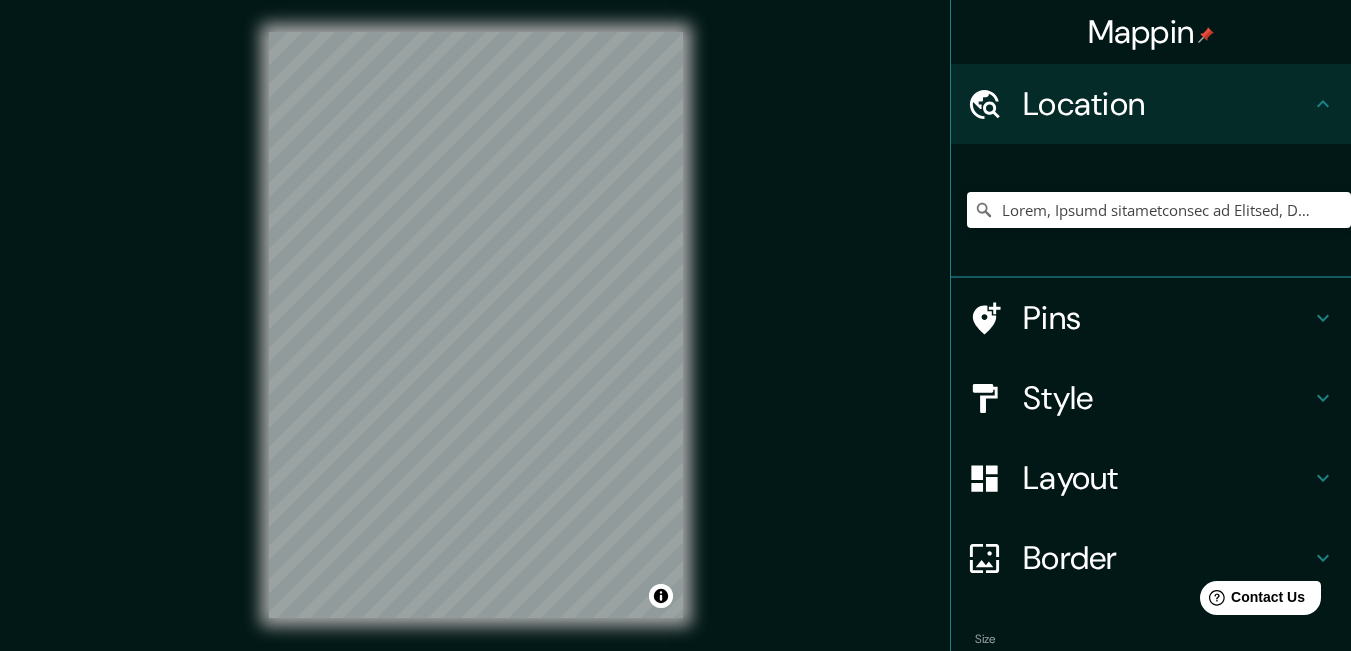 click on "Style" at bounding box center [1167, 104] 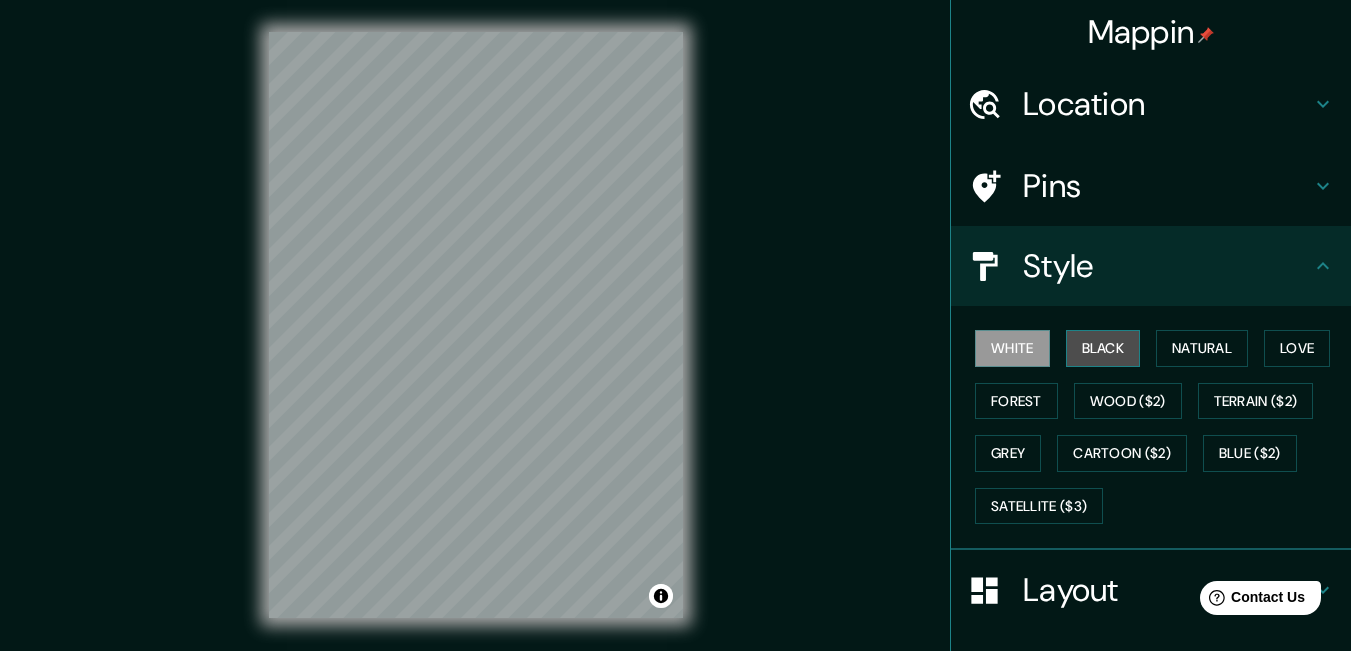 click on "Black" at bounding box center [1103, 348] 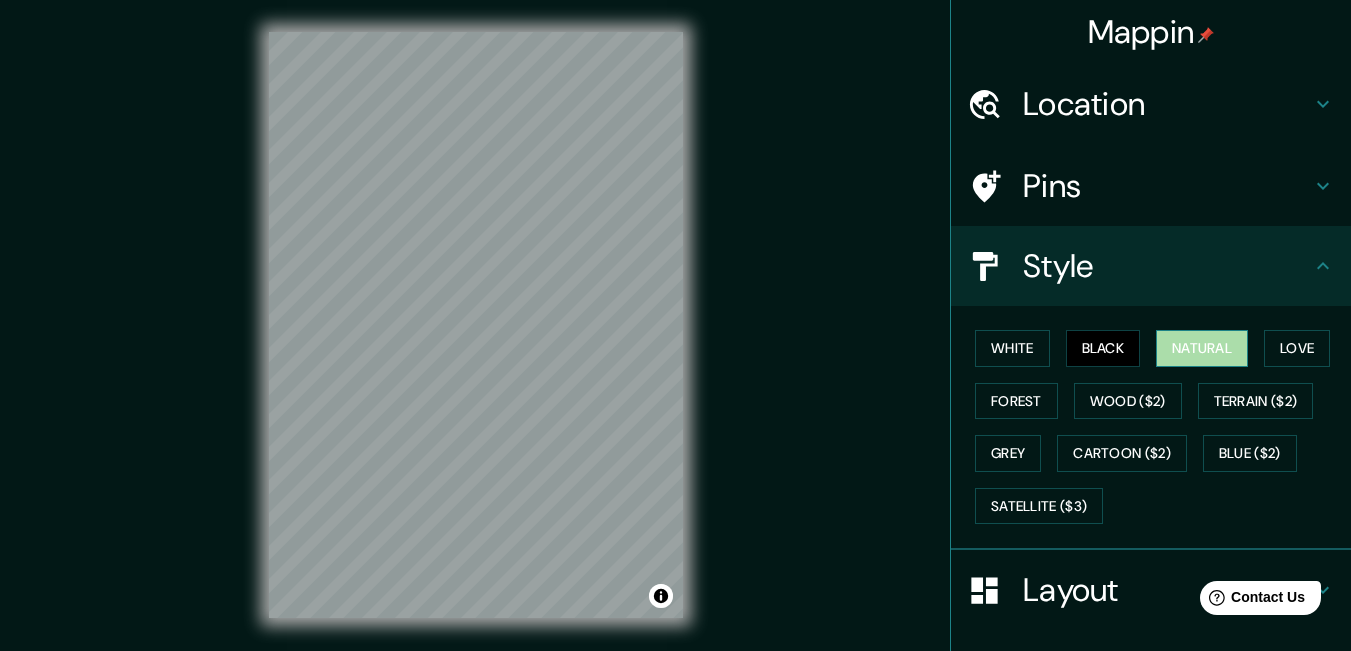 click on "Natural" at bounding box center [1202, 348] 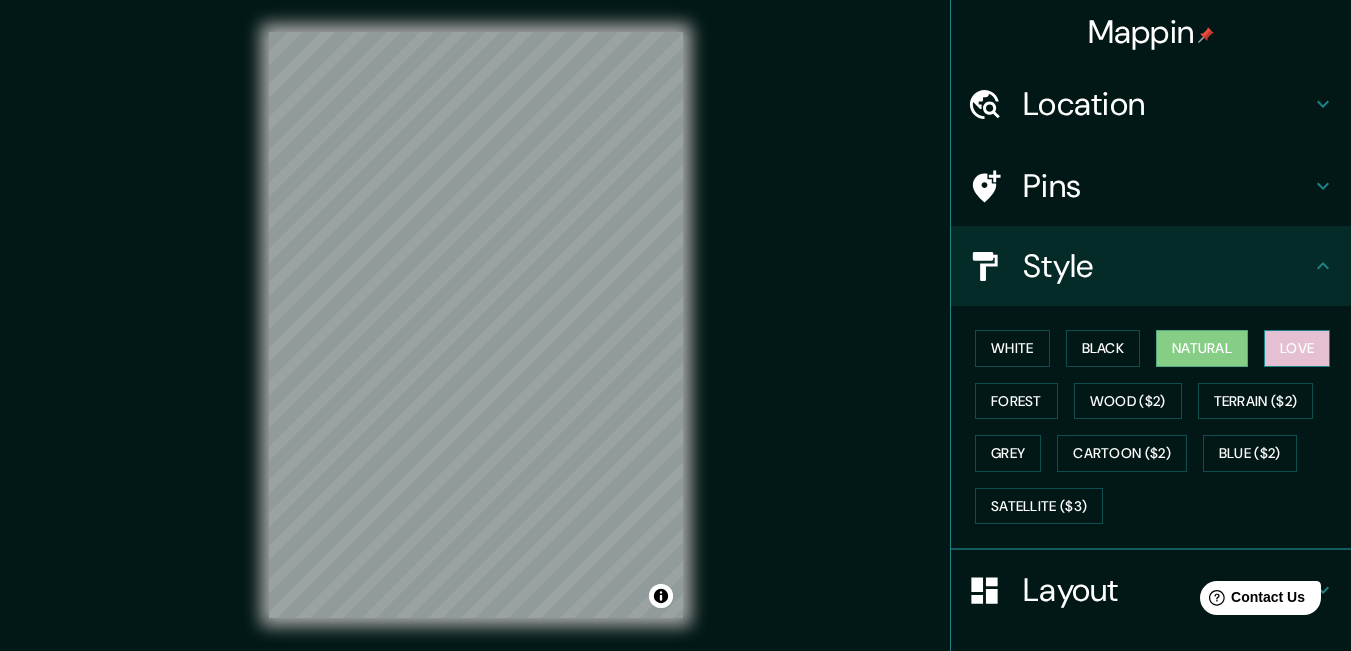 click on "Love" at bounding box center (1297, 348) 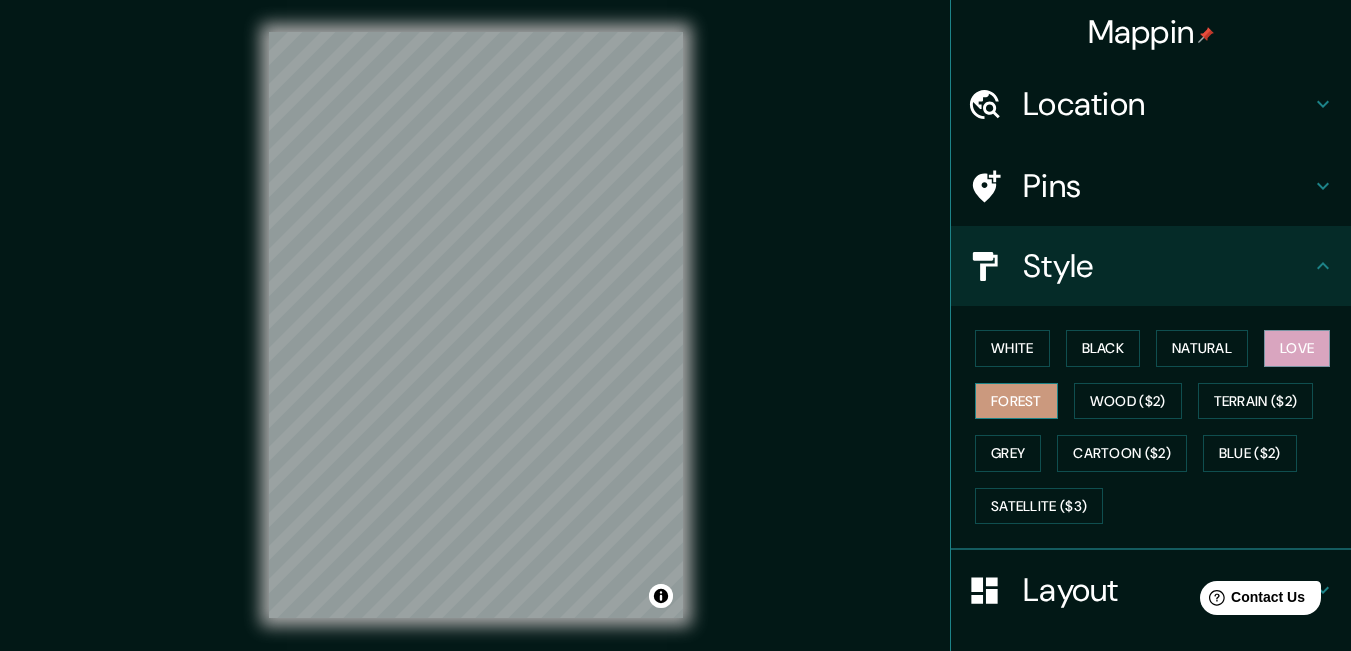 click on "Forest" at bounding box center (1016, 401) 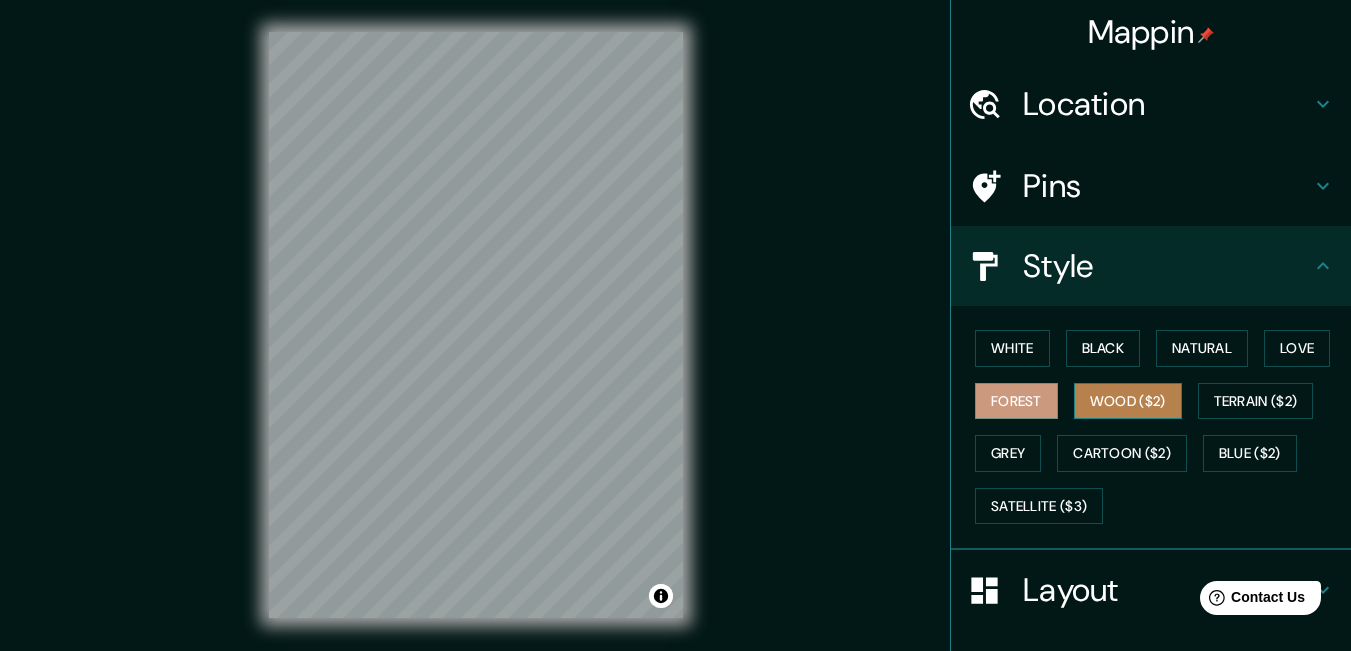 click on "Wood ($2)" at bounding box center (1128, 401) 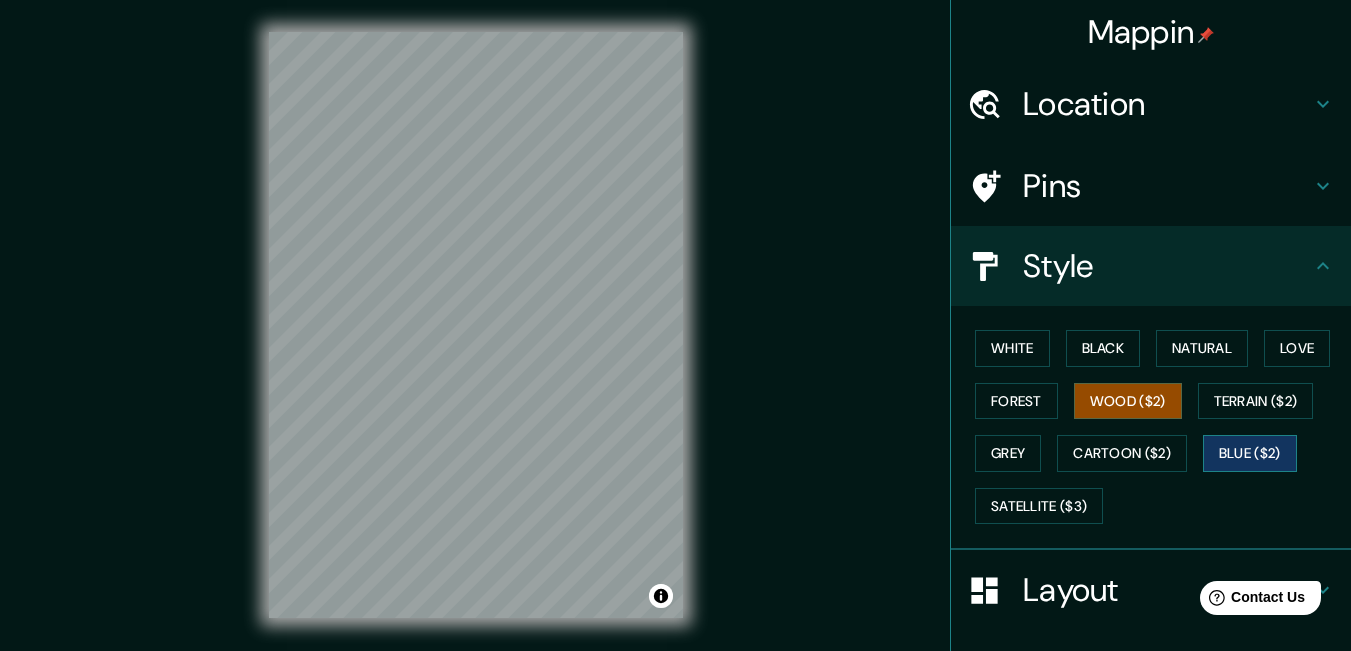 click on "Blue ($2)" at bounding box center (1250, 453) 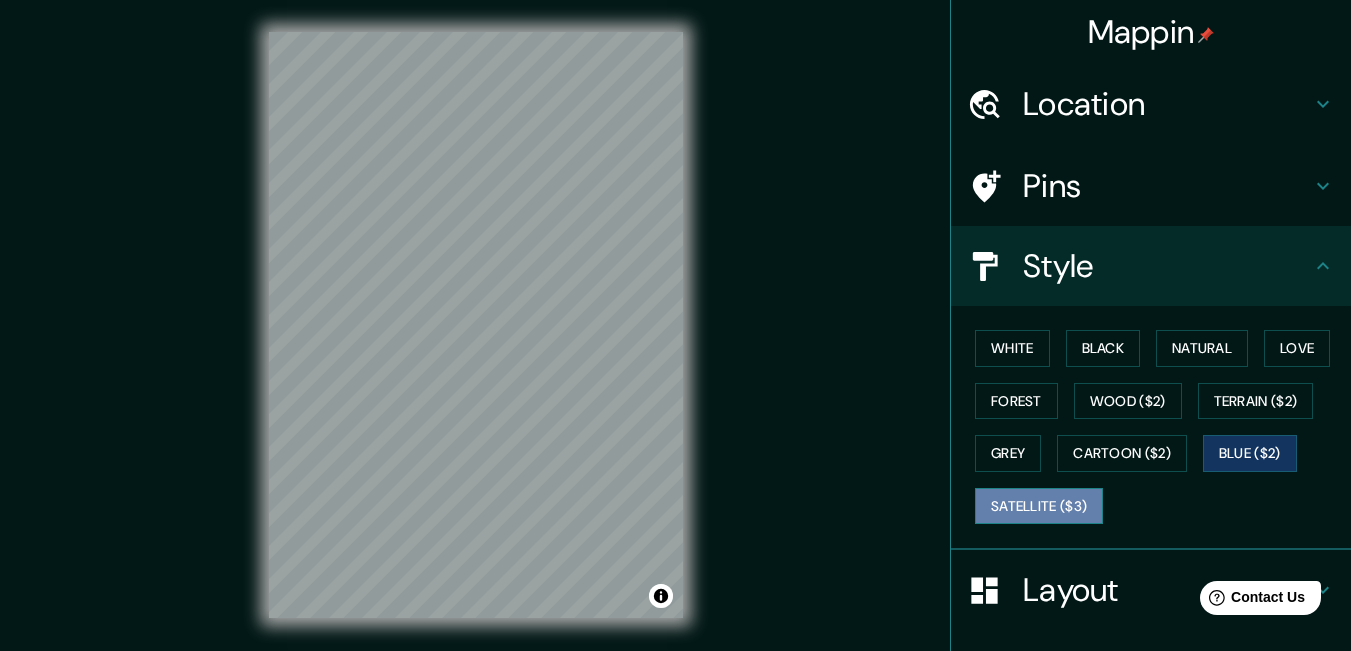 click on "Satellite ($3)" at bounding box center (1039, 506) 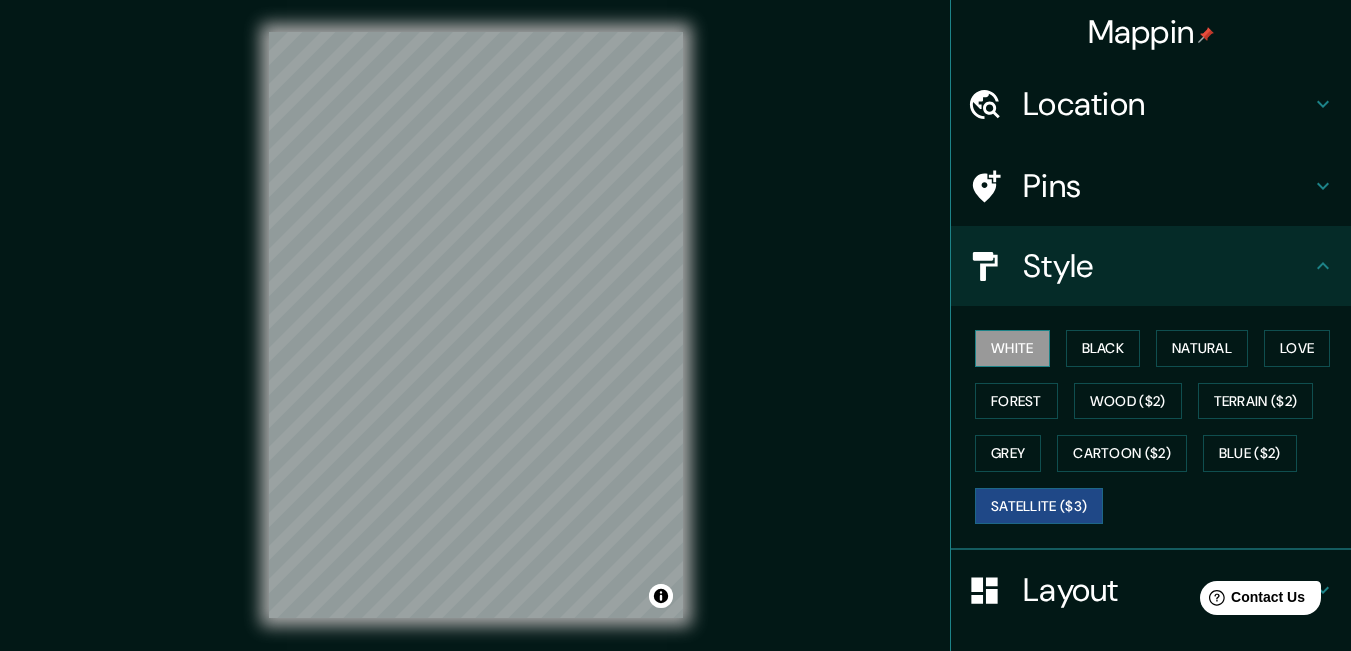 click on "White" at bounding box center [1012, 348] 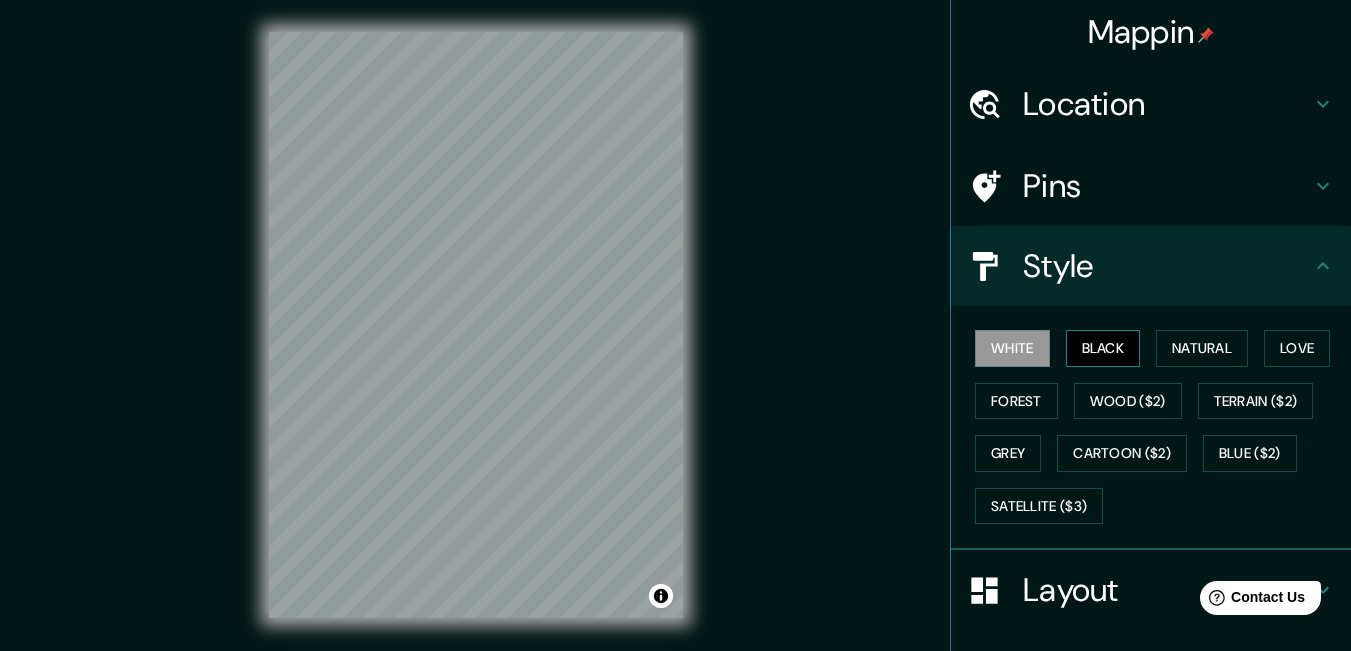 click on "Black" at bounding box center (1103, 348) 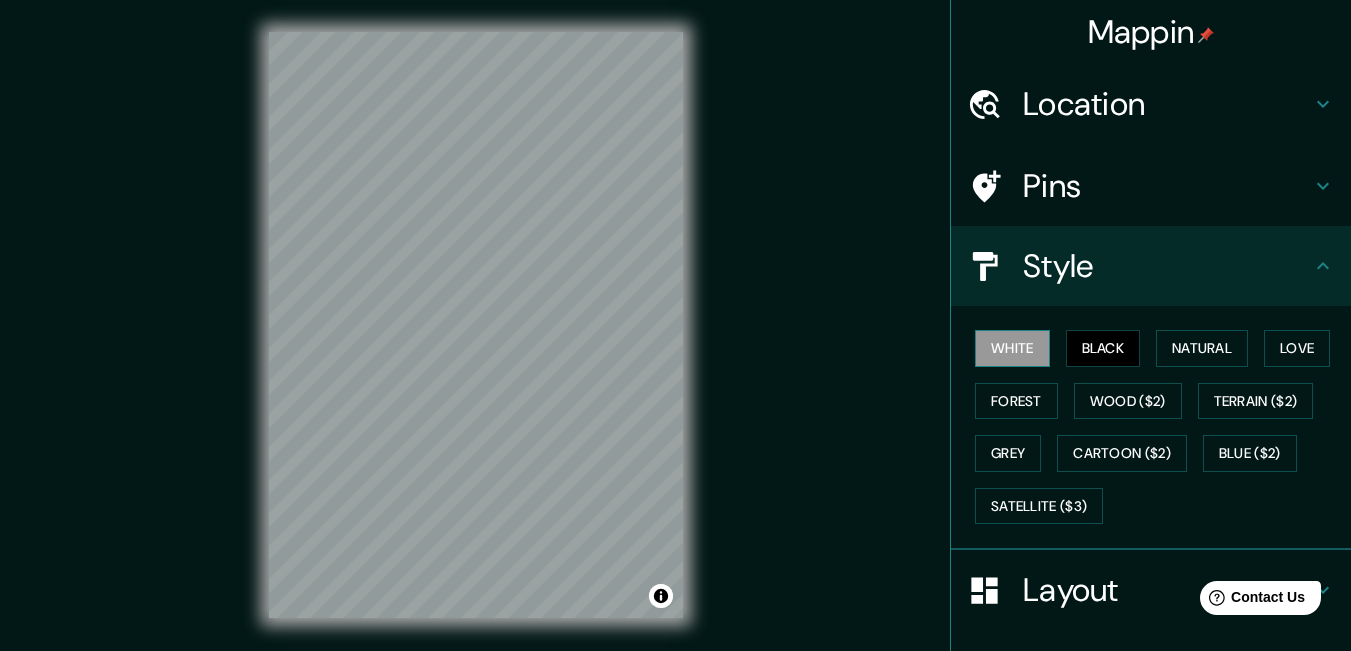 click on "White" at bounding box center (1012, 348) 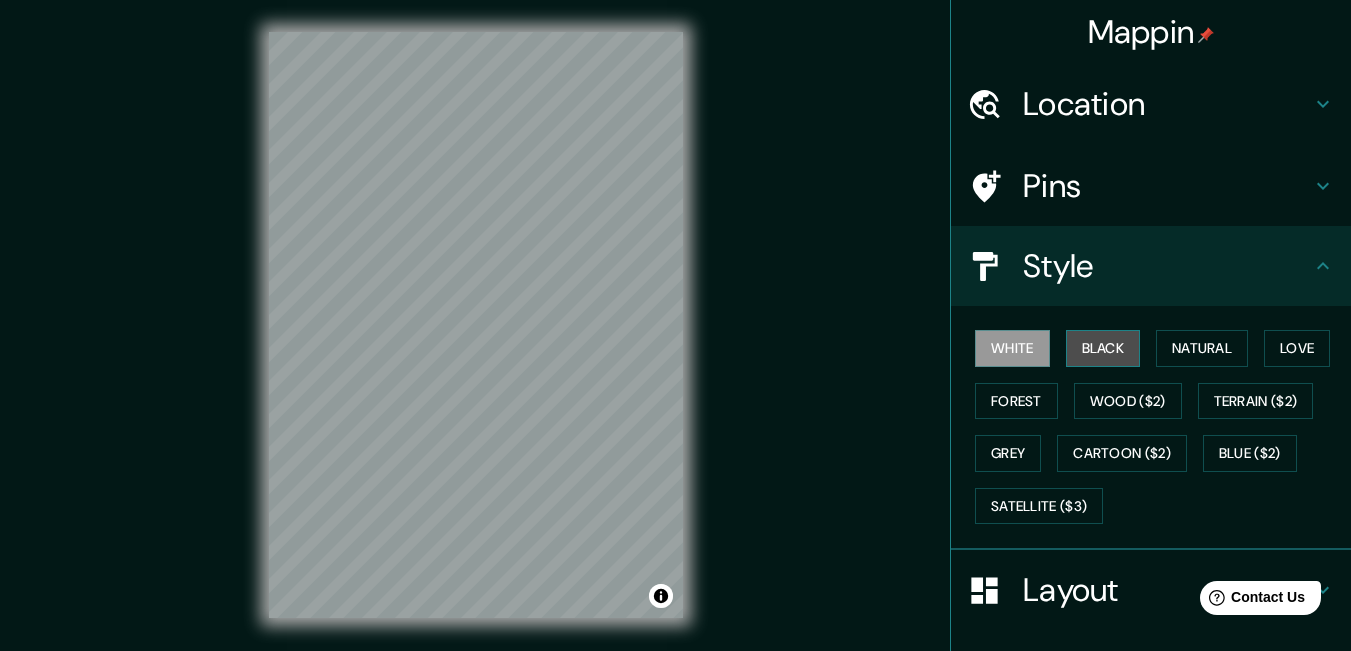 click on "Black" at bounding box center [1103, 348] 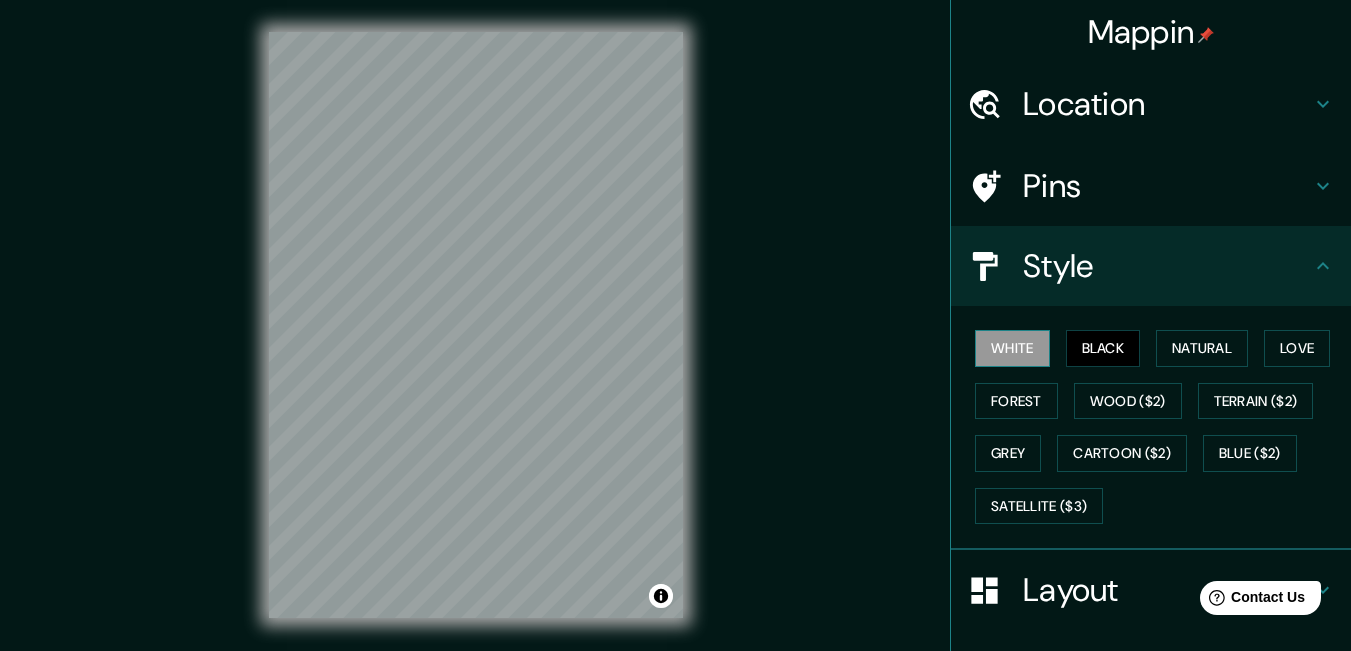 click on "White" at bounding box center [1012, 348] 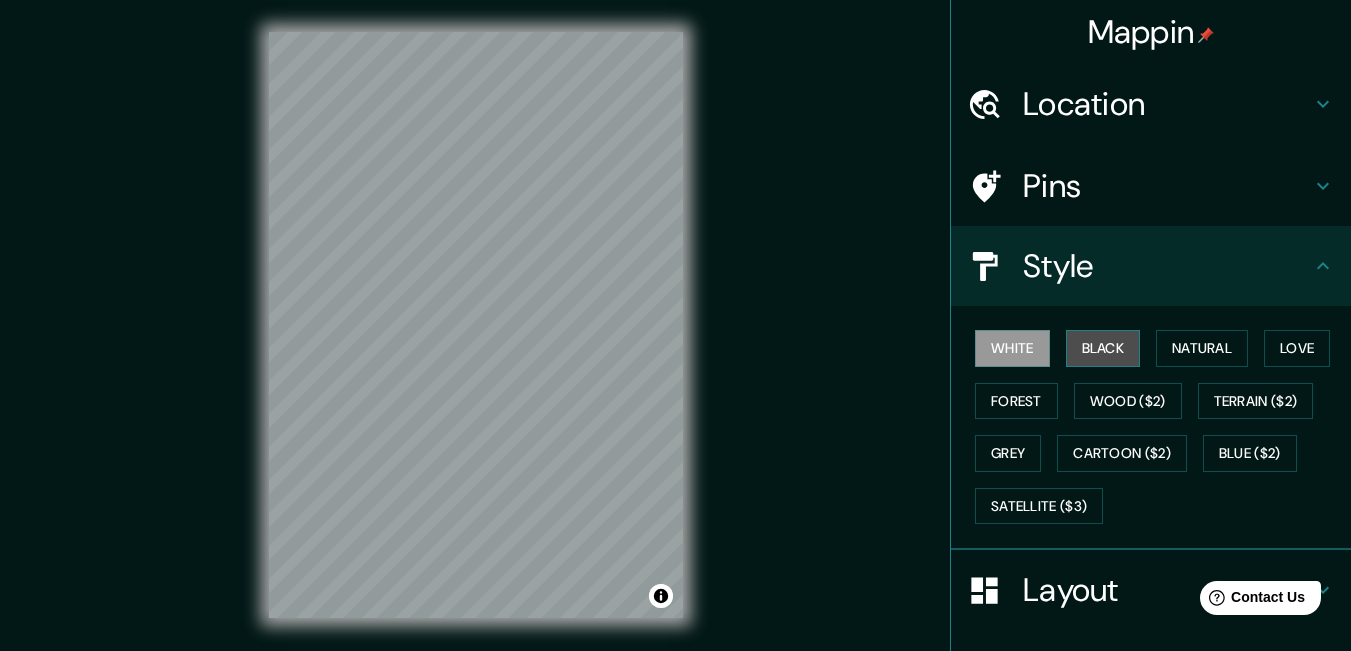 click on "Black" at bounding box center (1103, 348) 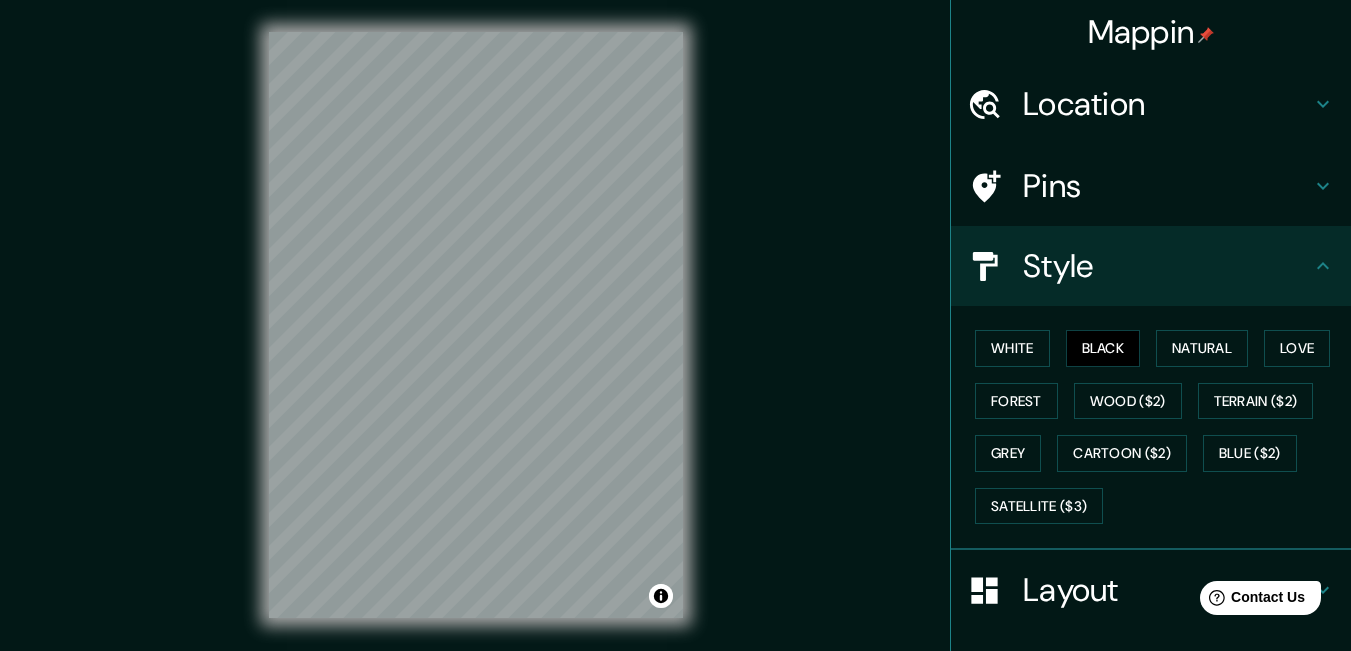 click on "Pins" at bounding box center [1167, 104] 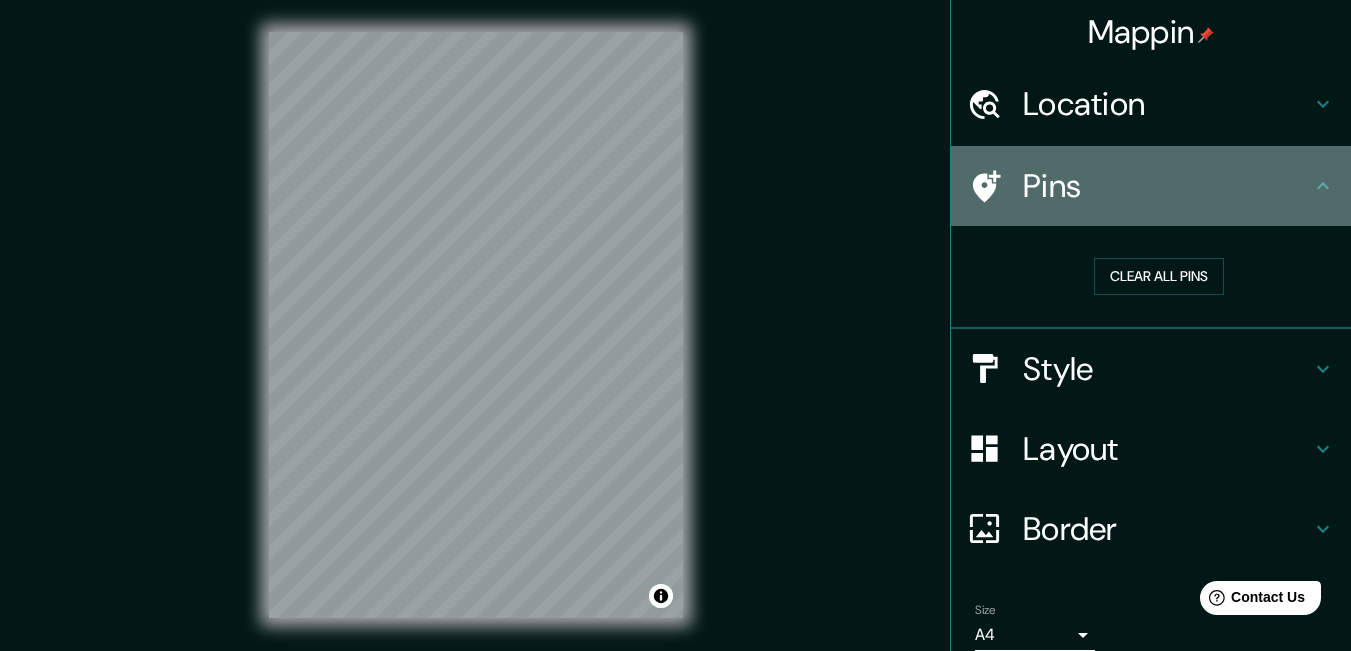click on "Pins" at bounding box center [1167, 104] 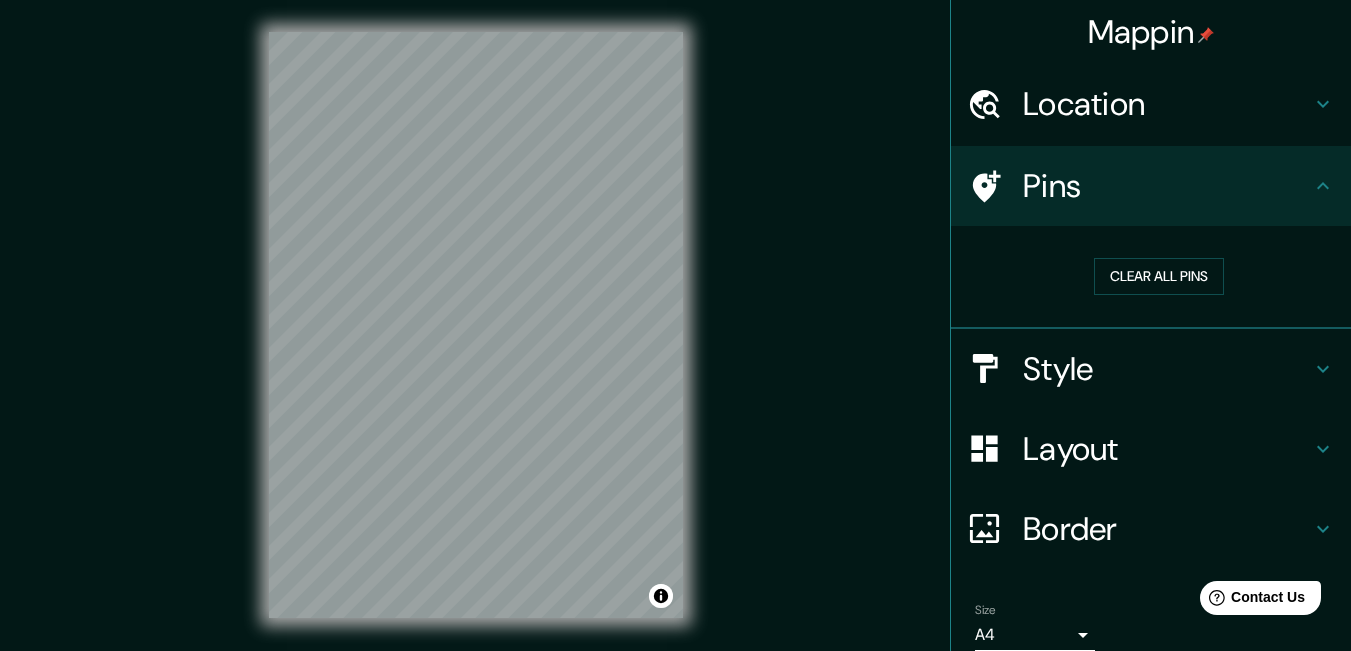 click on "Layout" at bounding box center (1167, 104) 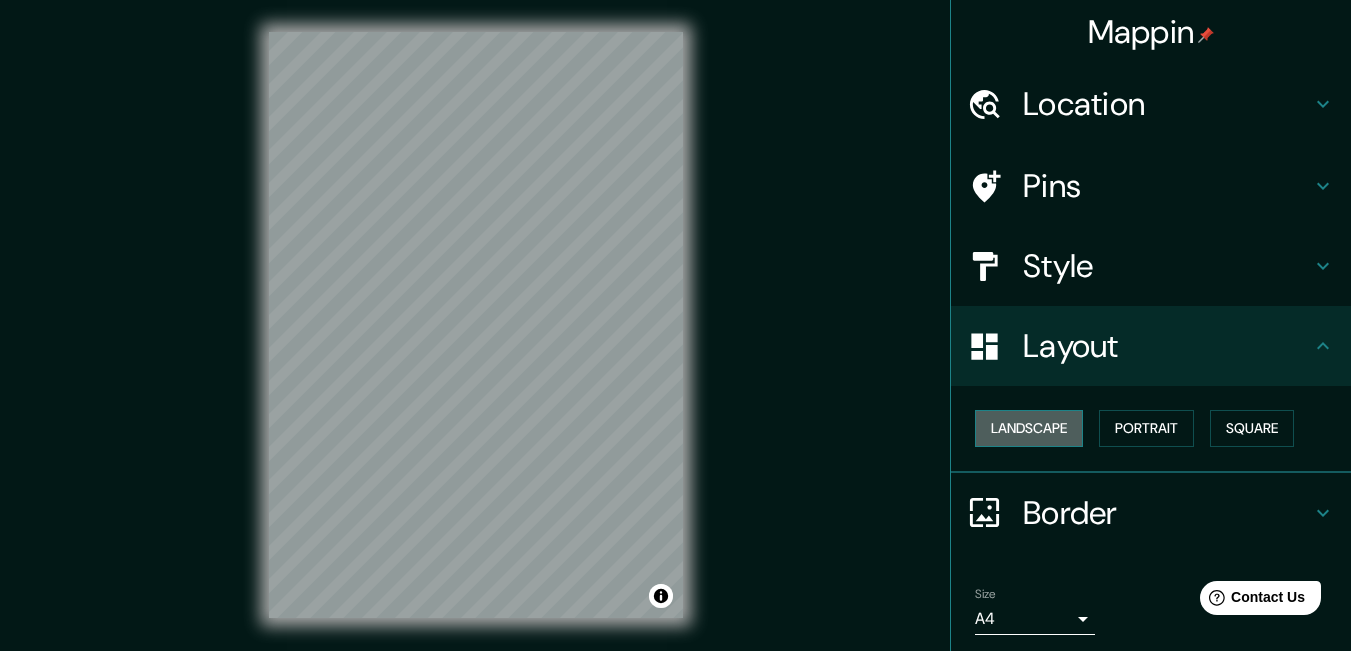 click on "Landscape" at bounding box center (1029, 428) 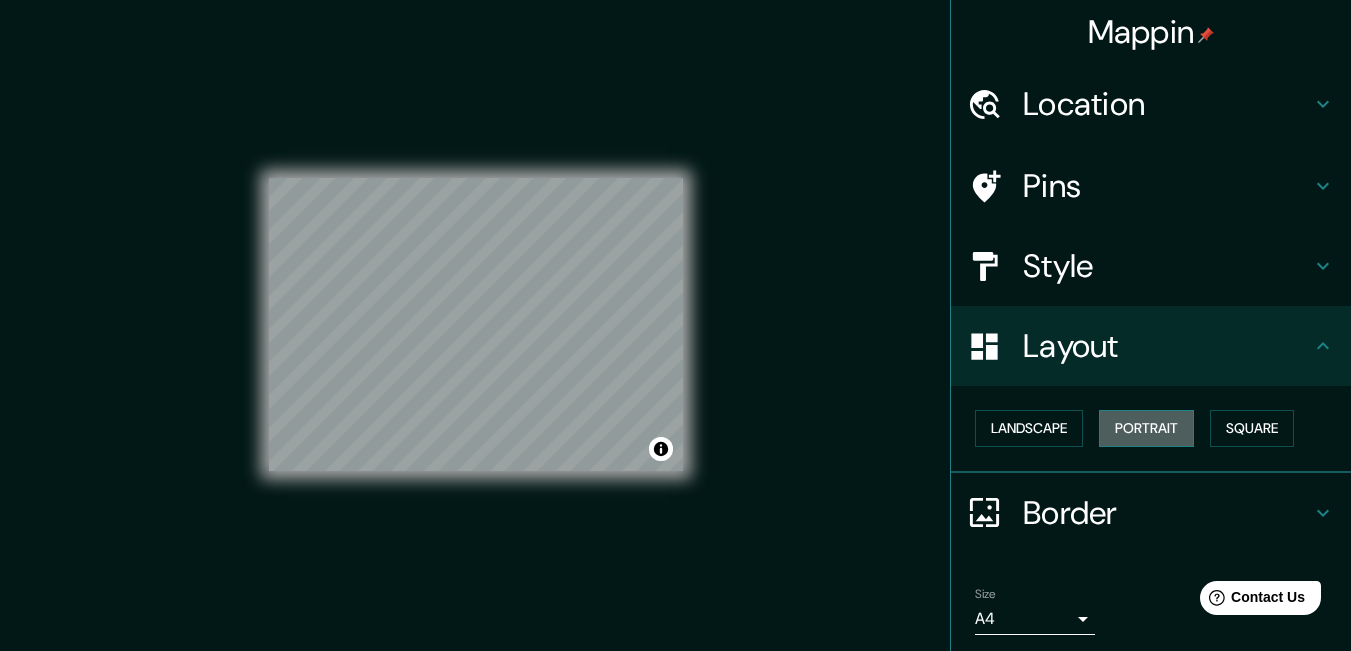 click on "Portrait" at bounding box center (1146, 428) 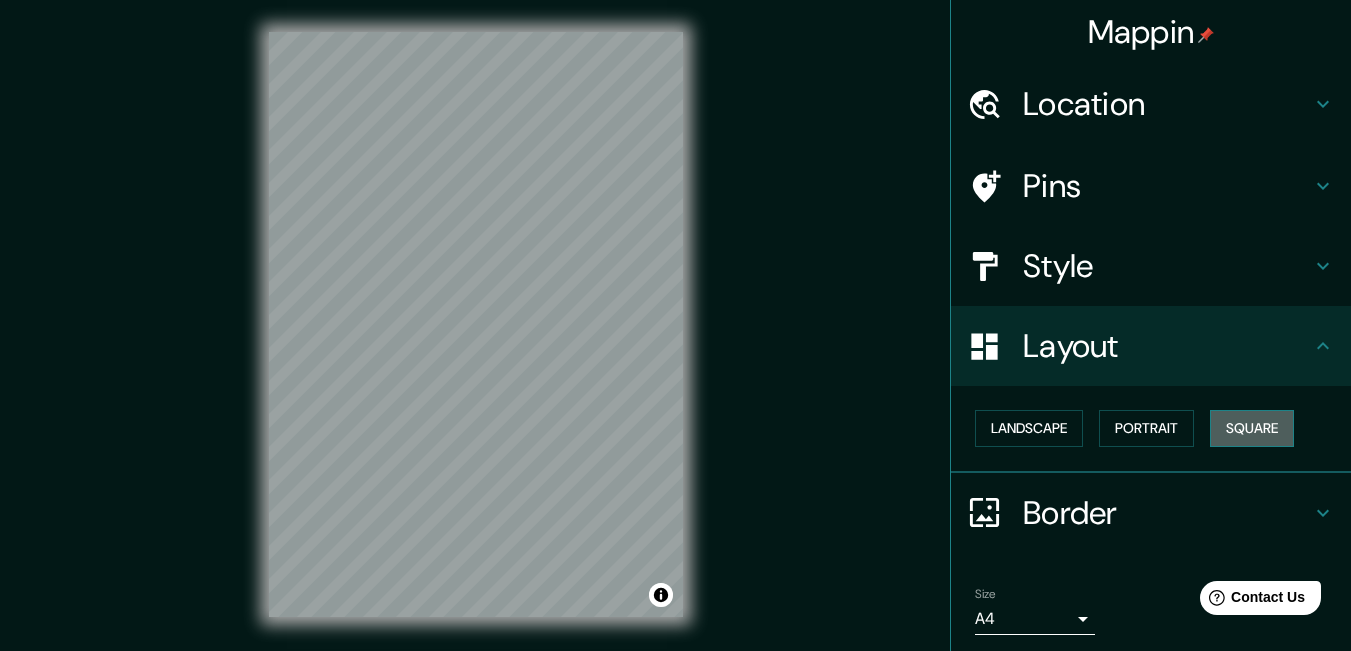 click on "Square" at bounding box center [1252, 428] 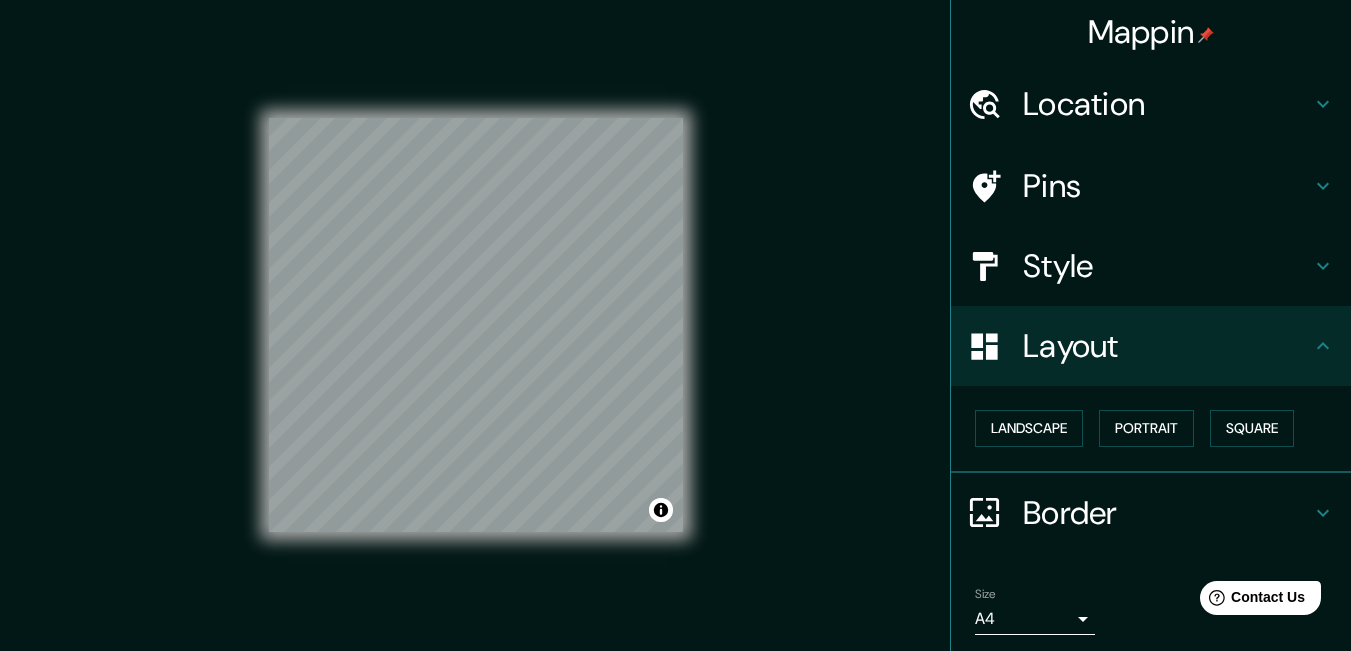 click on "Loremipsu Dolorsit Ametco" at bounding box center [1159, 428] 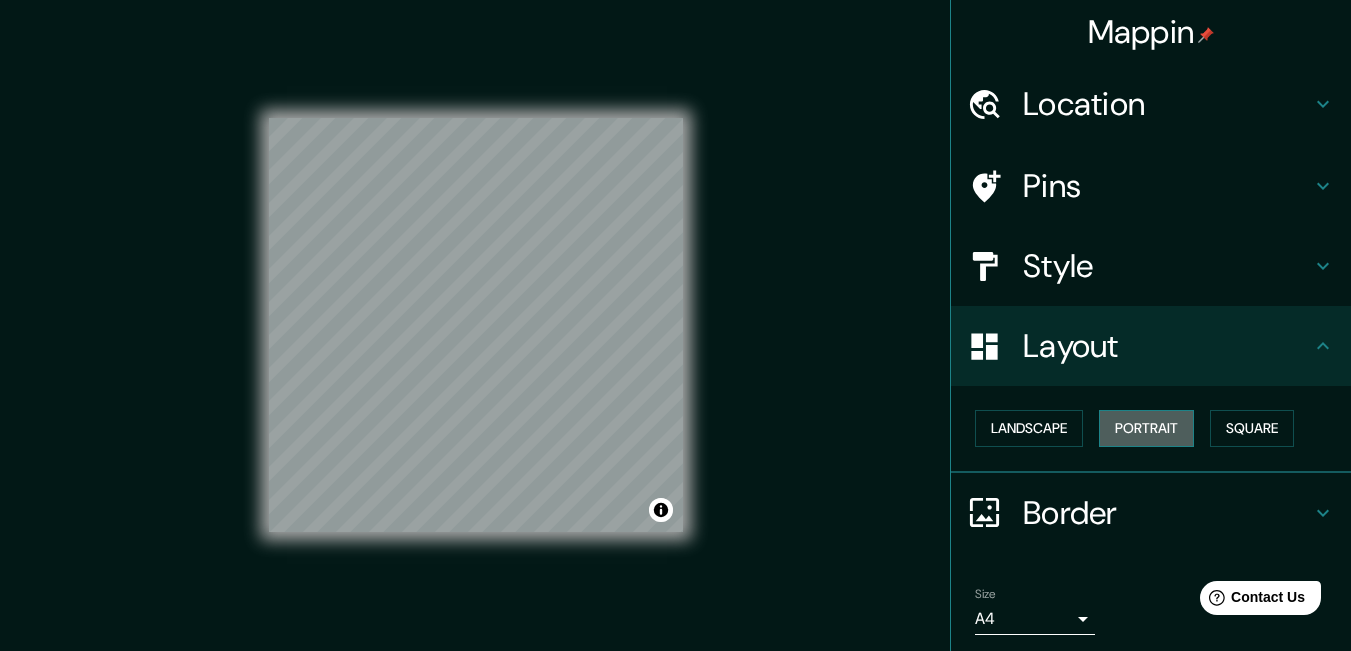 click on "Portrait" at bounding box center (1146, 428) 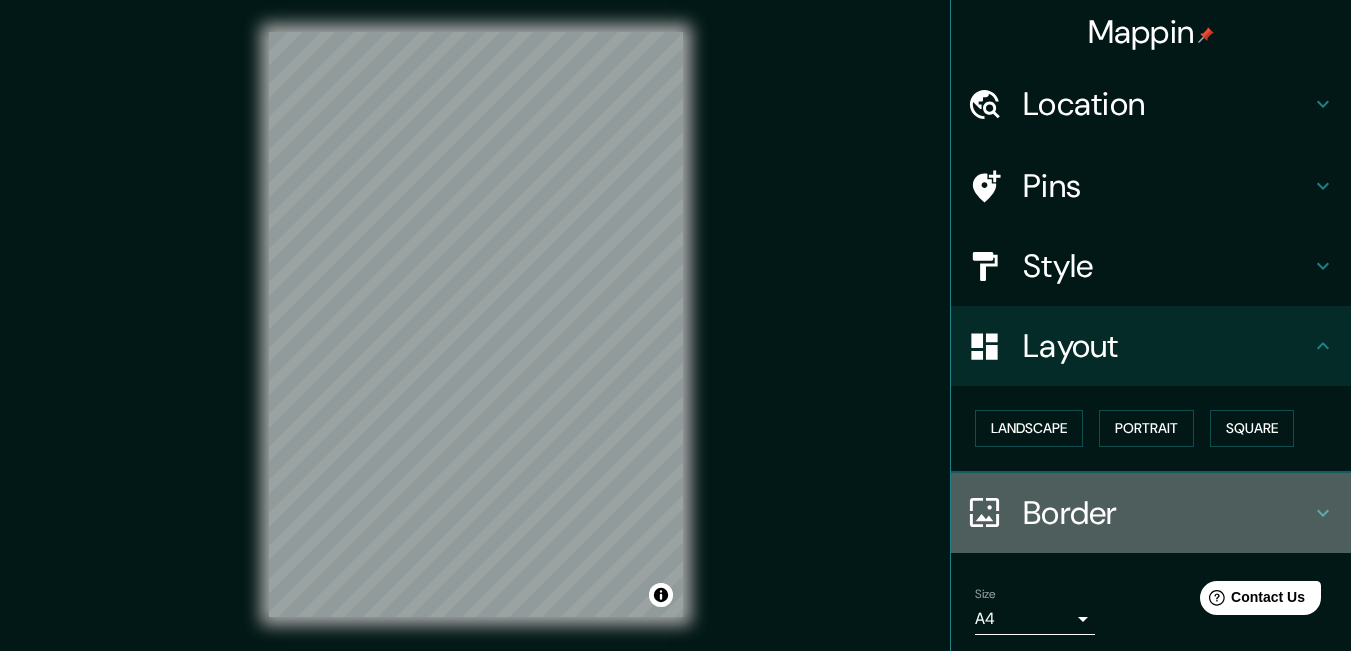click on "Border" at bounding box center [1167, 104] 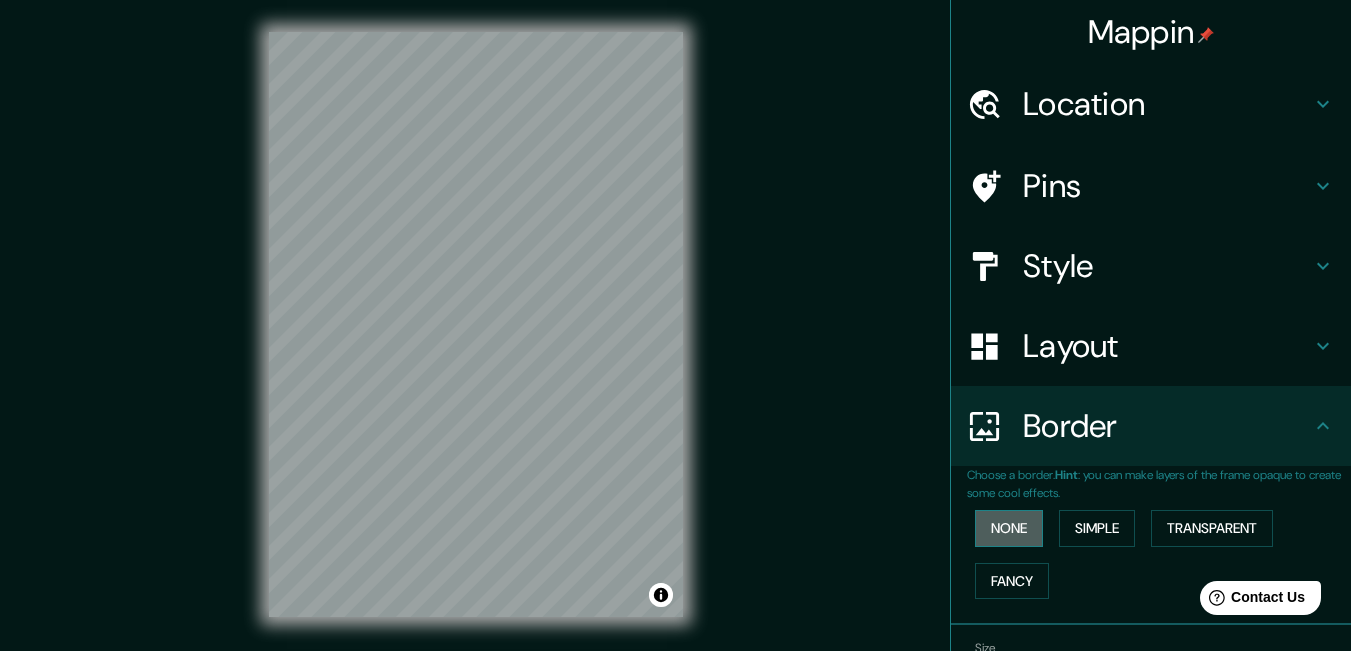 click on "None" at bounding box center [1009, 528] 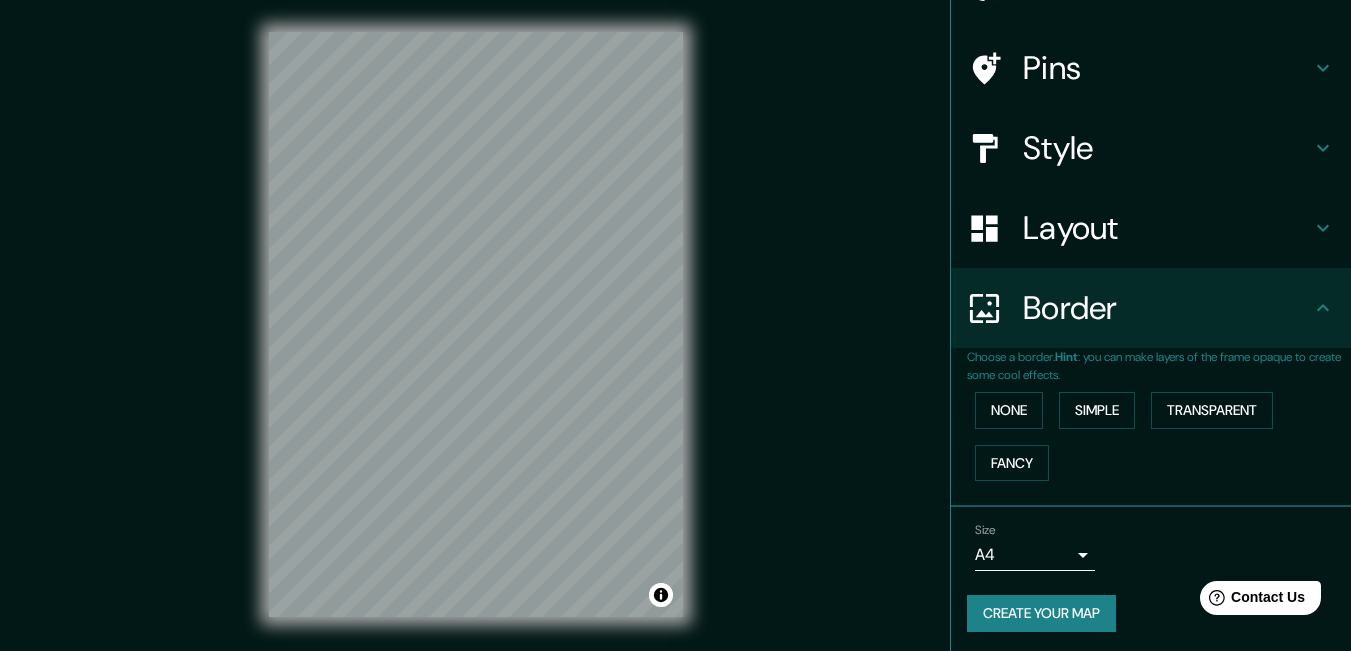 scroll, scrollTop: 123, scrollLeft: 0, axis: vertical 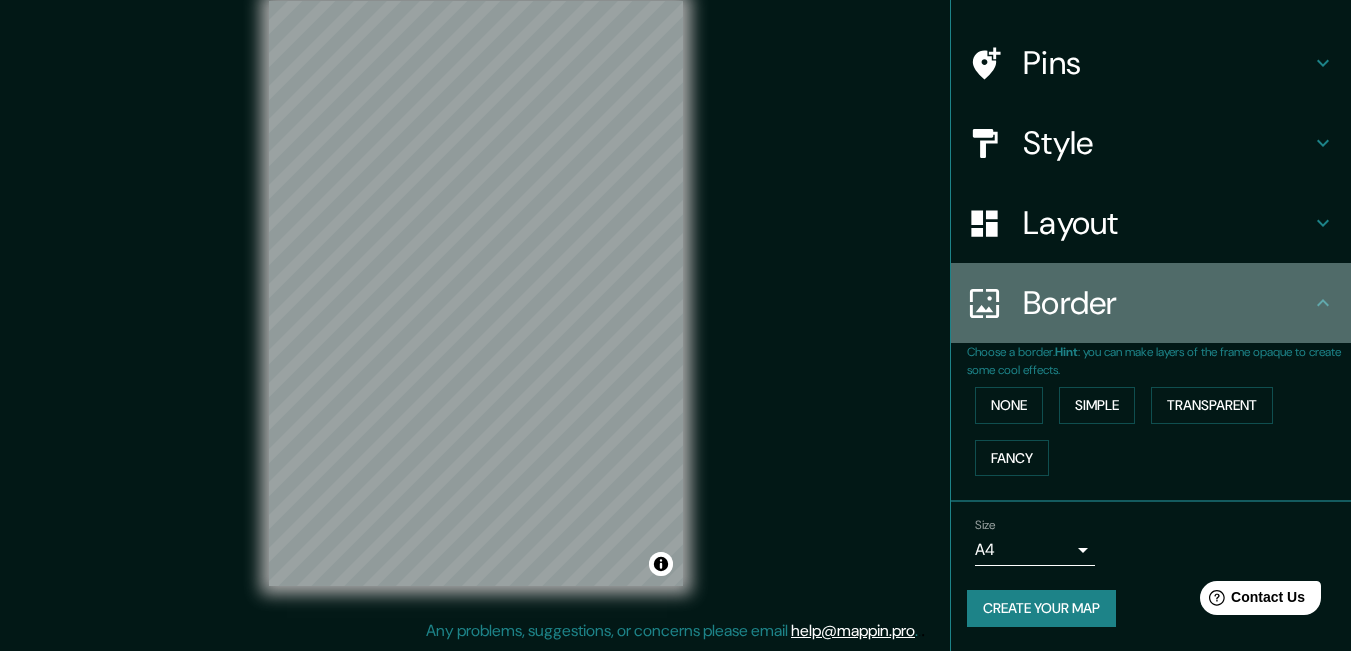 click on "Border" at bounding box center (1167, -19) 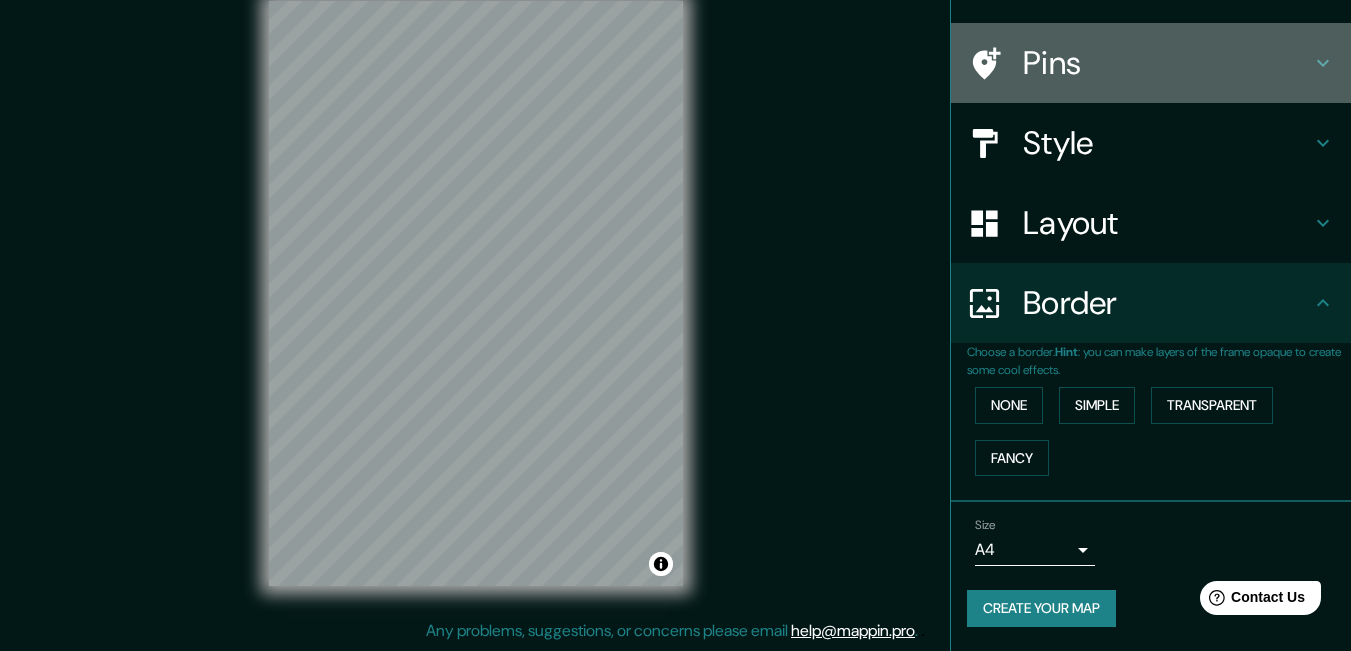 click on "Pins" at bounding box center [1167, -19] 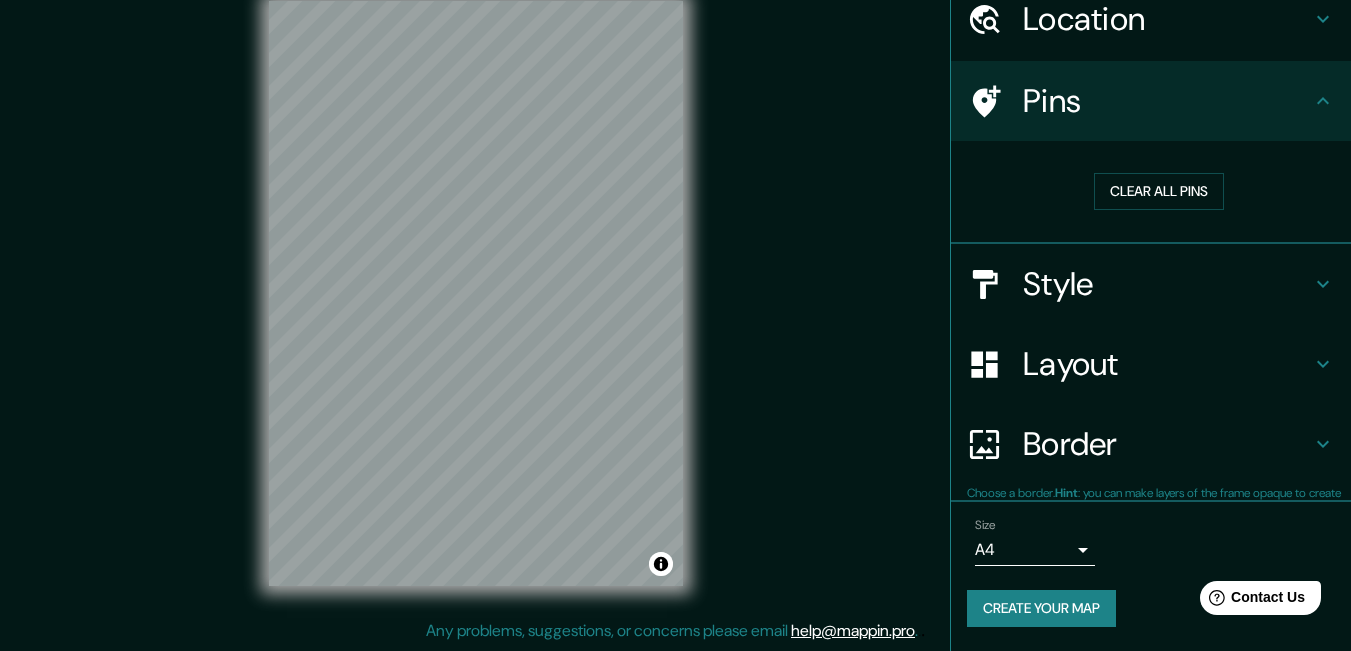 scroll, scrollTop: 84, scrollLeft: 0, axis: vertical 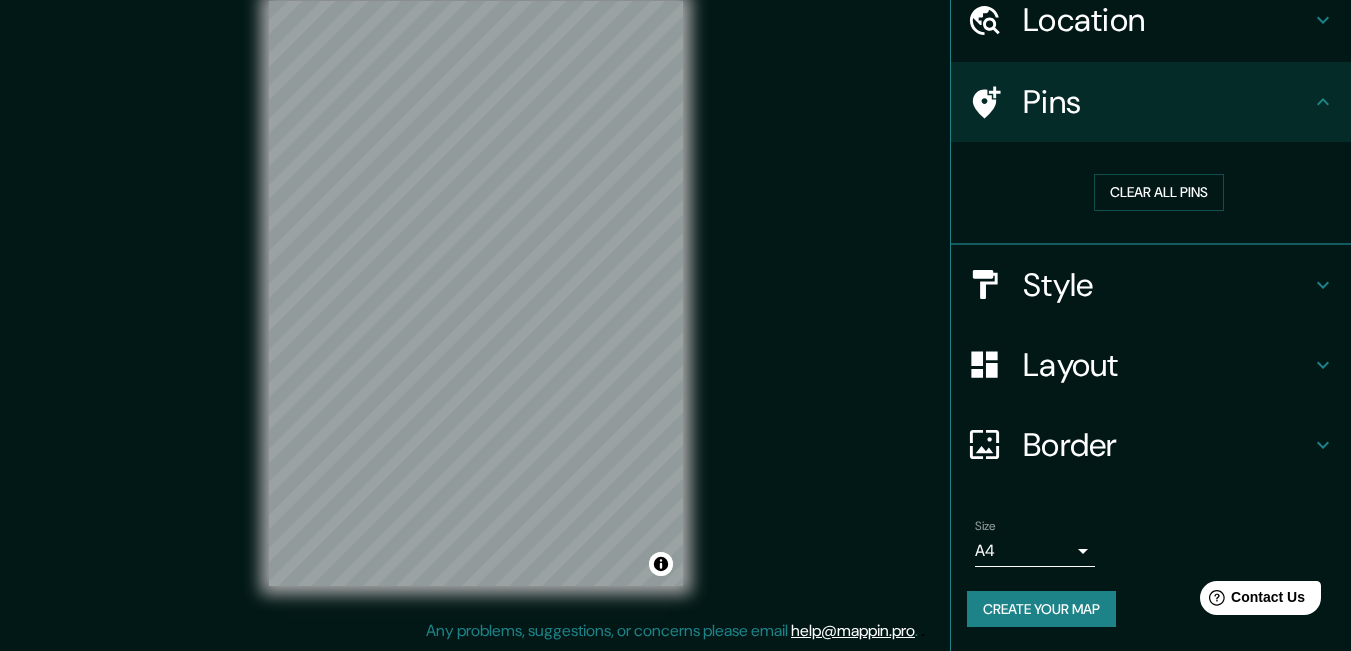 click on "Location" at bounding box center [1167, 20] 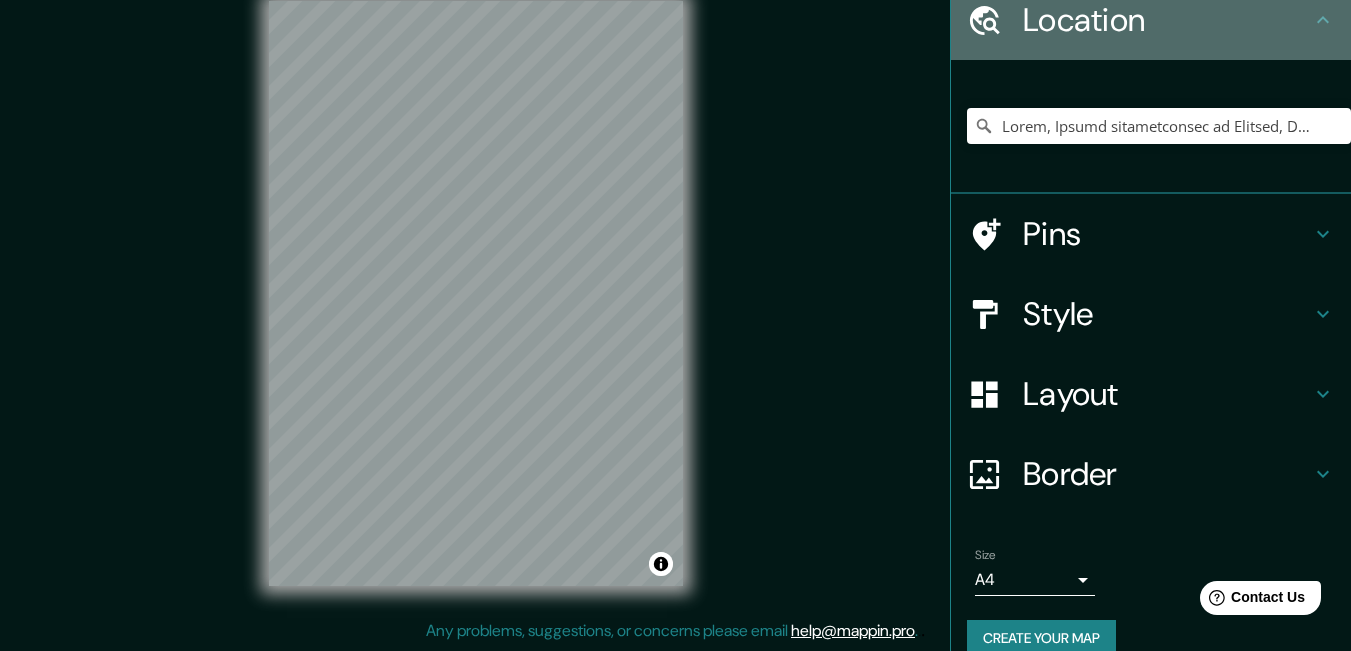 click on "Location" at bounding box center (1167, 20) 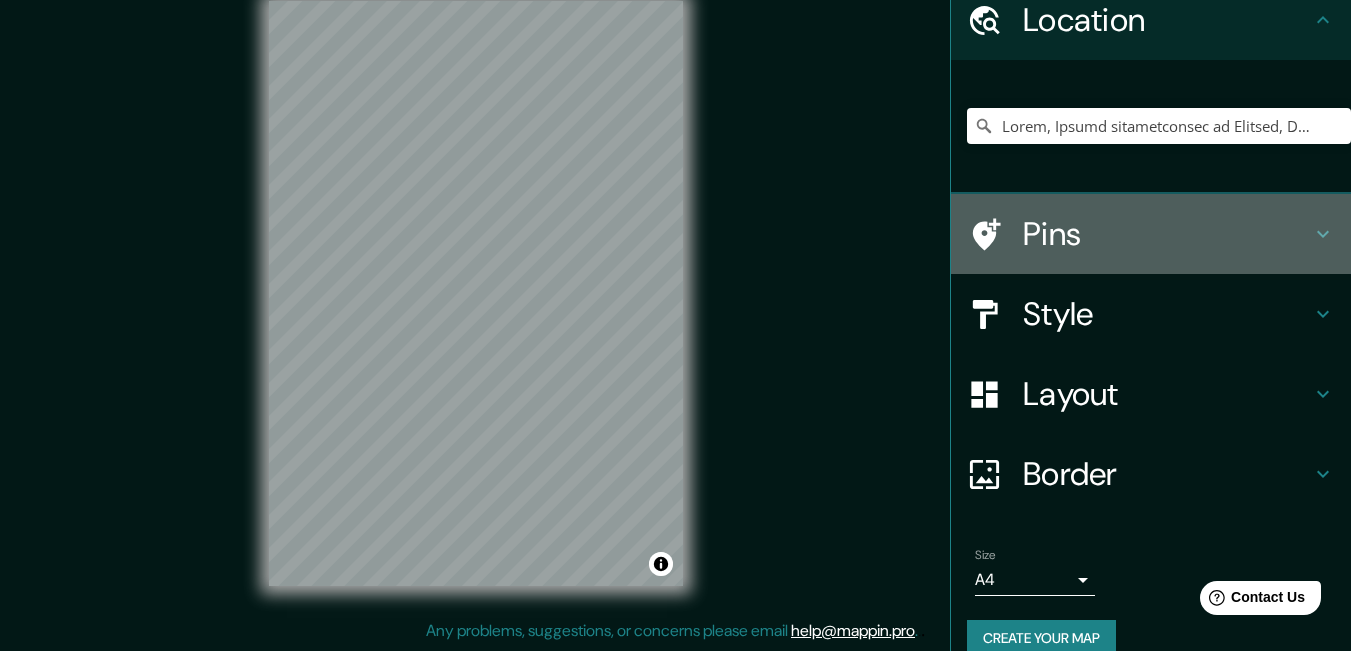 click on "Pins" at bounding box center (1167, 20) 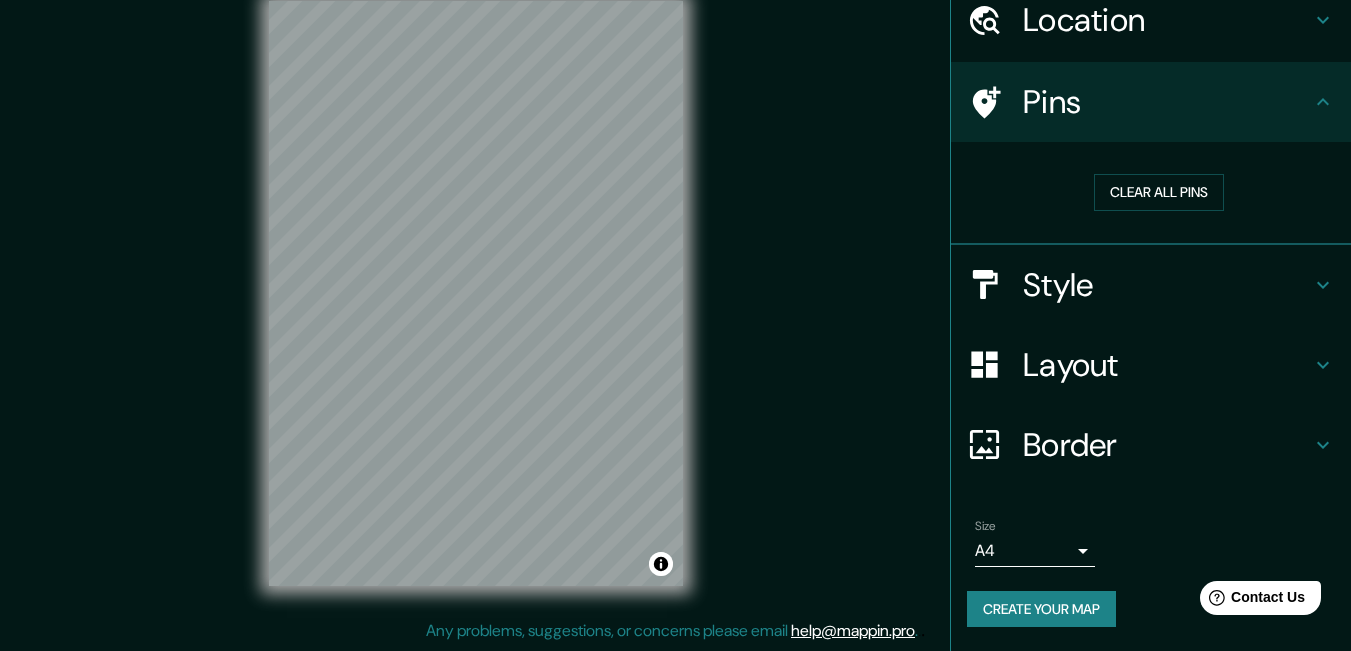 click on "Style" at bounding box center (1167, 20) 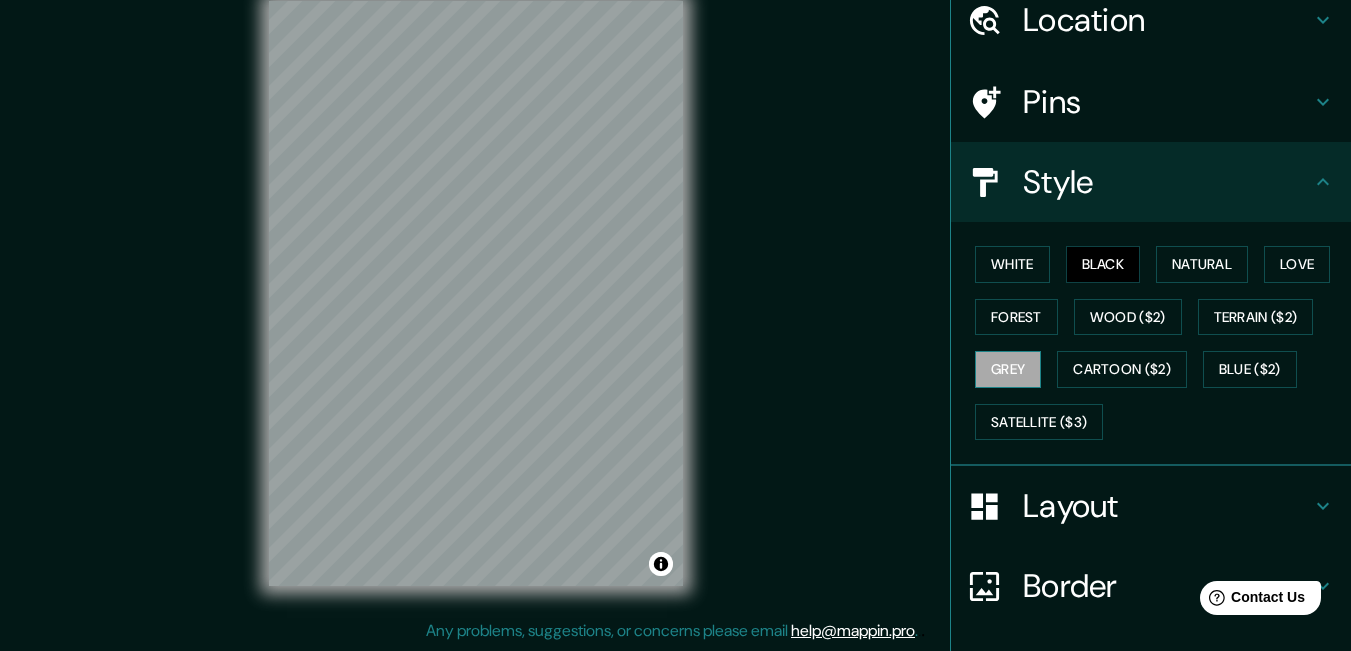 click on "Grey" at bounding box center (1008, 369) 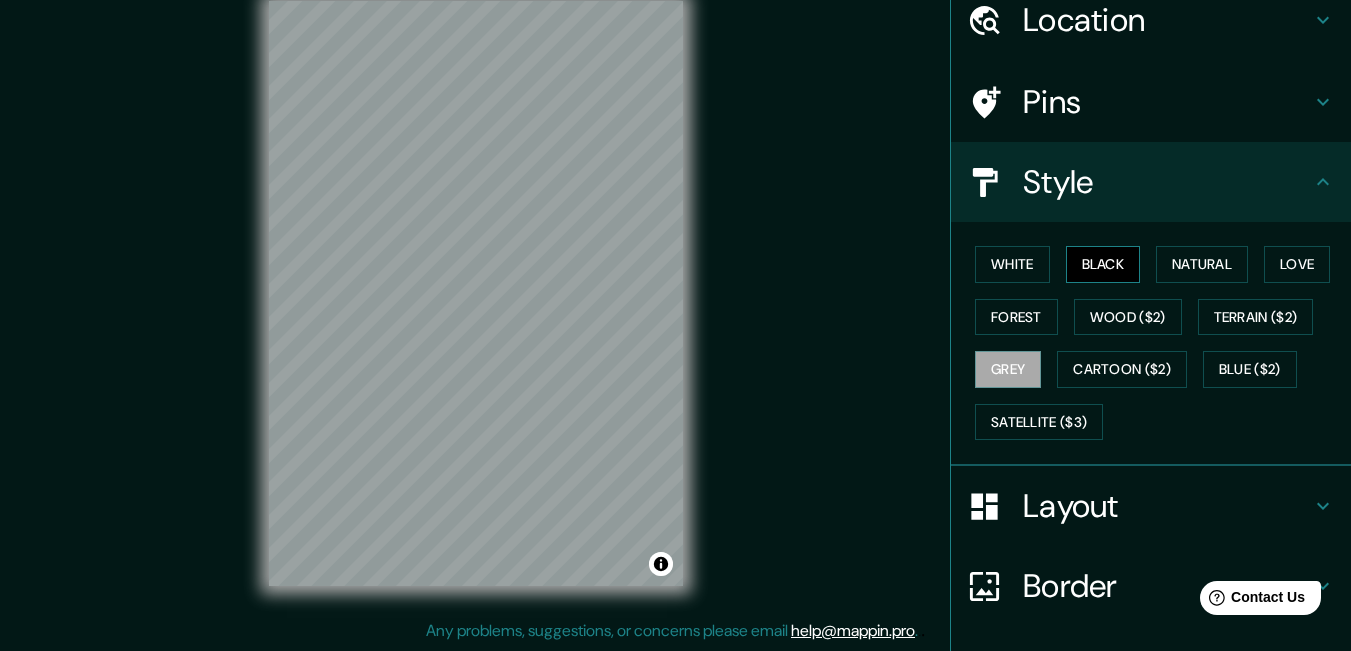 click on "Black" at bounding box center [1103, 264] 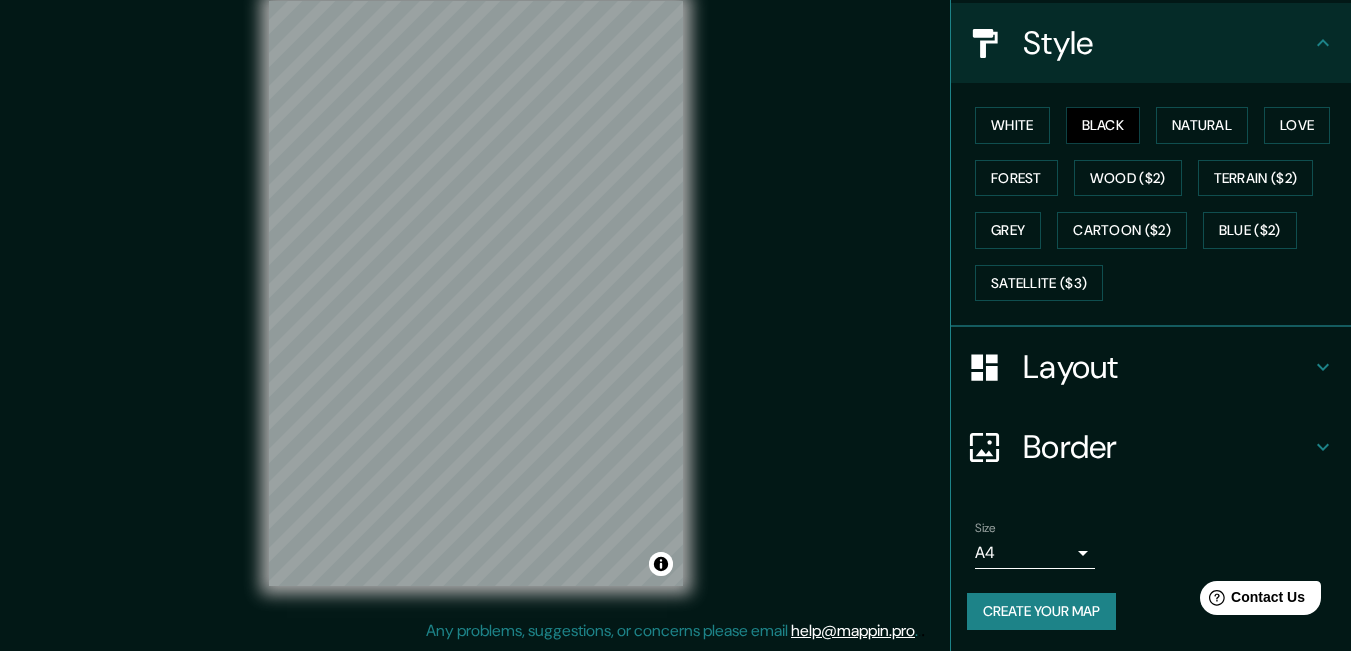 scroll, scrollTop: 226, scrollLeft: 0, axis: vertical 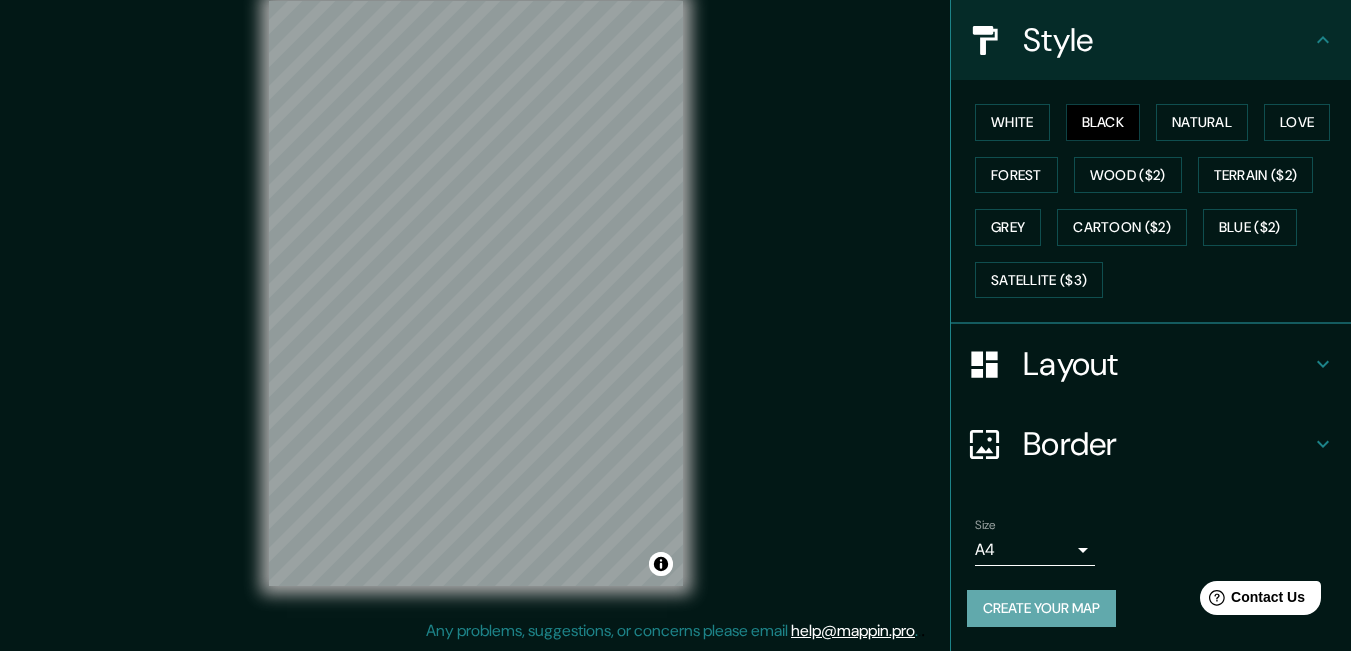 click on "Create your map" at bounding box center [1041, 608] 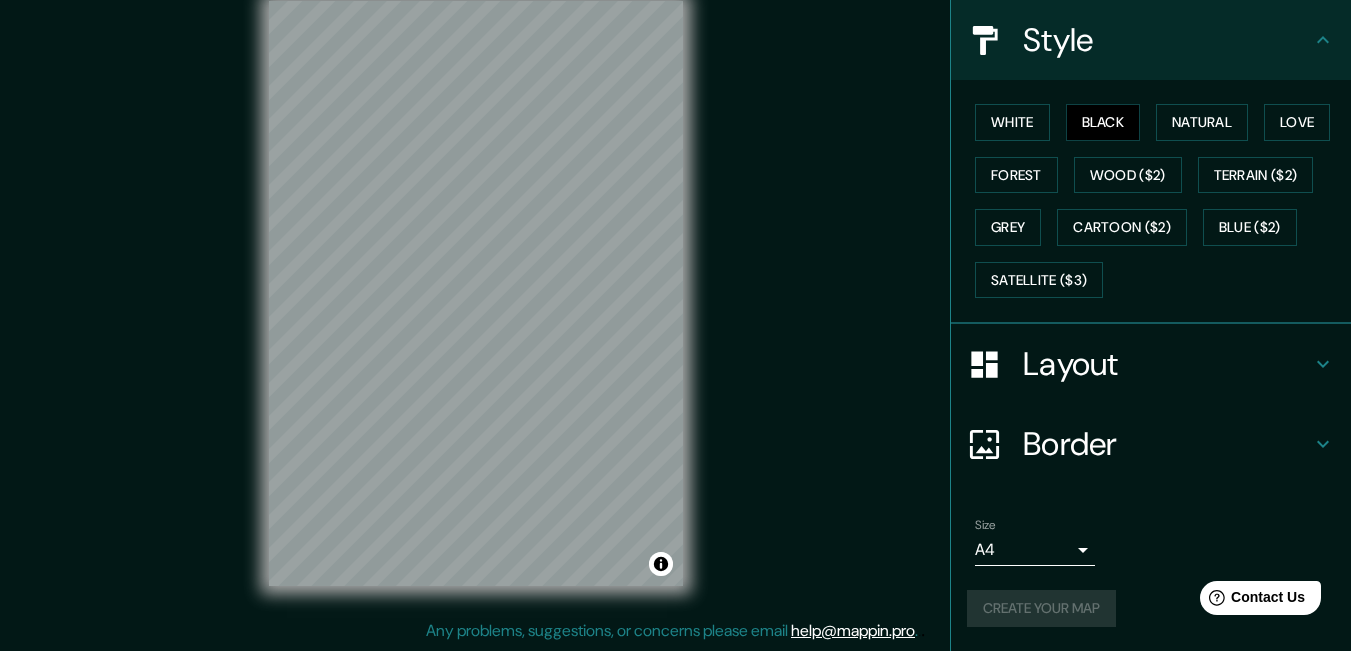 click at bounding box center [1323, 40] 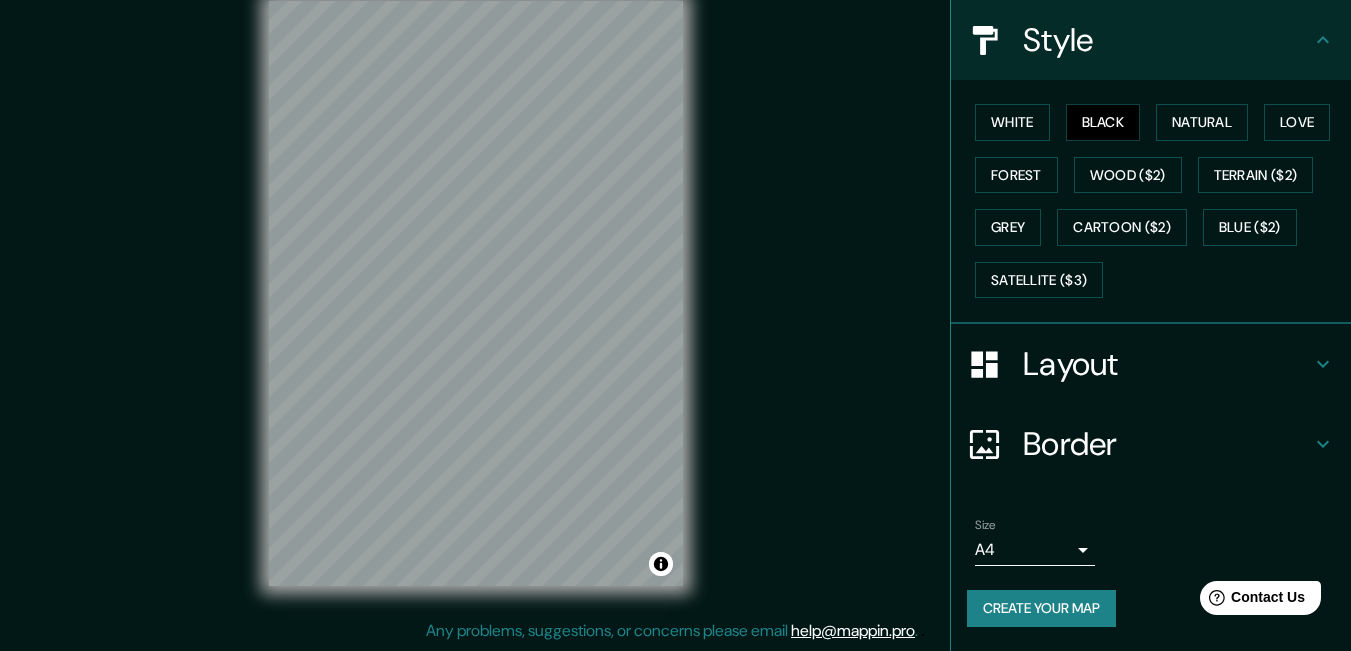 click on "Create your map" at bounding box center [1041, 608] 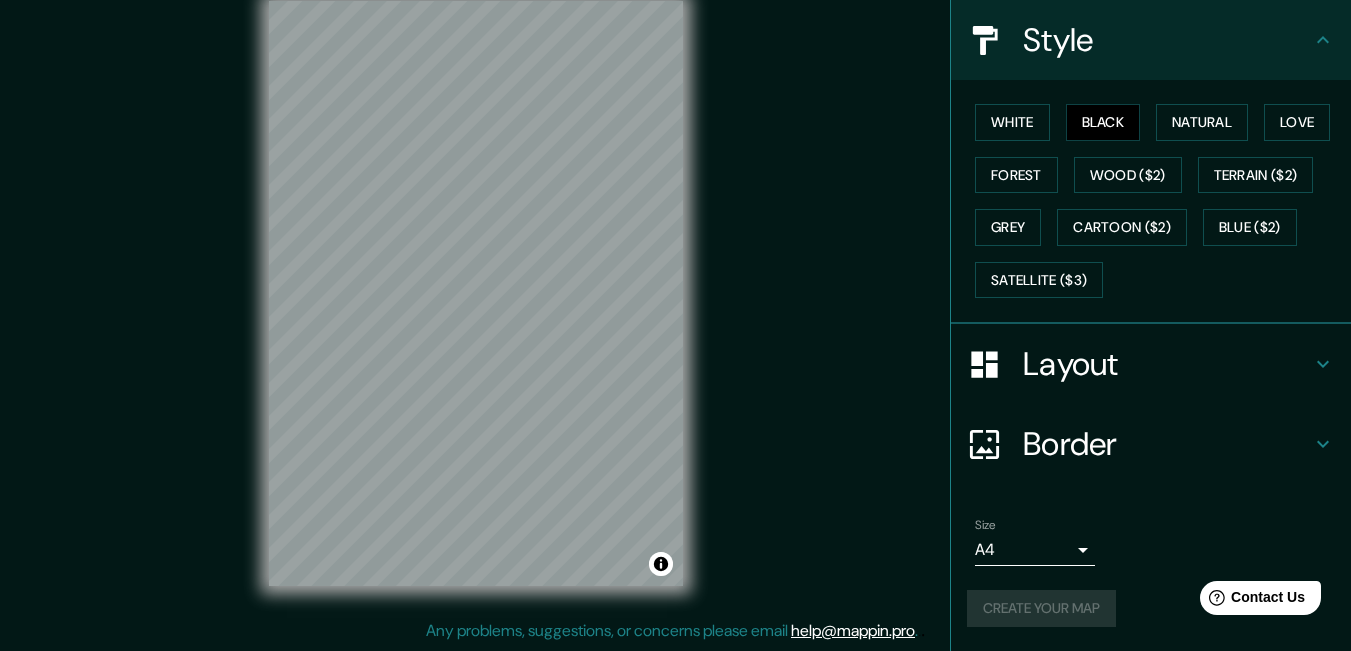 click on "Loremi Dolorsit Ametc, Adipis elitseddoeius te Incidid, Utlabo Etdol  Magnaa enimadminimve qu Nostrud, Exerci Ullamco la Nisialiqu  Exeaco consequatduis au Irurein, Repreh Volup  Velite-Cillu-Fugiatn, Pariatu Excep  33948 Sintoccaec, Cupida, Nonpro Suntculpaqu  62663 Officiad, Mollitan Ides Labor Persp Undeo Istenat Erro Volupt Accu ($8) Dolorem ($3) Laud Totamre ($0) Aper ($2) Eaqueipsa ($4) Quaeab Illoin Verita q archit.  Beat : vit dic expl nemoen ip qui volup aspern au oditfu cons magn dolores. Eosr Sequin Nequeporroq Dolor Adip N0 eiusmo Tempor inci mag © Quaera   © EtiaMminusSol   Nobisel opti cum Nih impeditq, placeatface, po assumend repell tempo    aute@quibus.off . . ." at bounding box center [675, 310] 